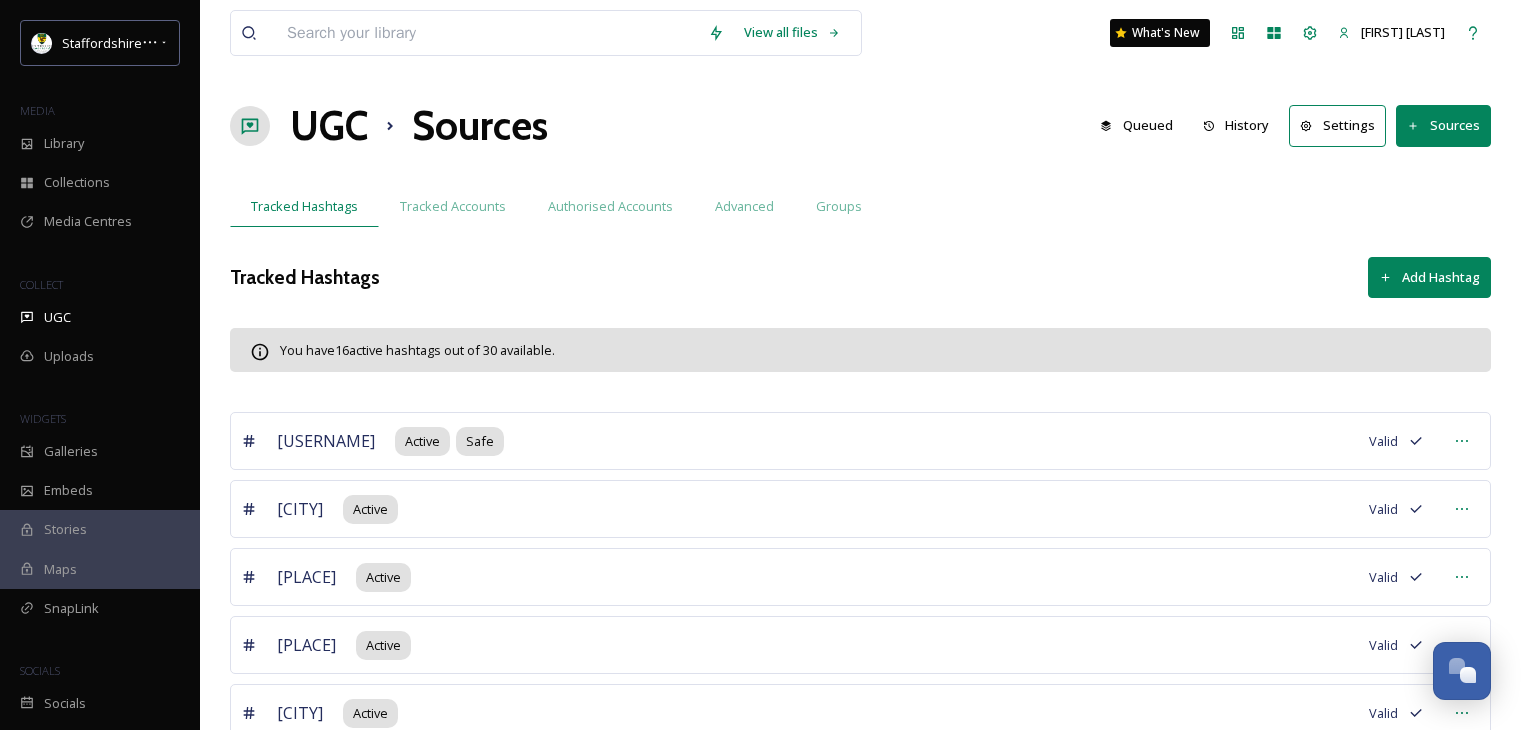 scroll, scrollTop: 0, scrollLeft: 0, axis: both 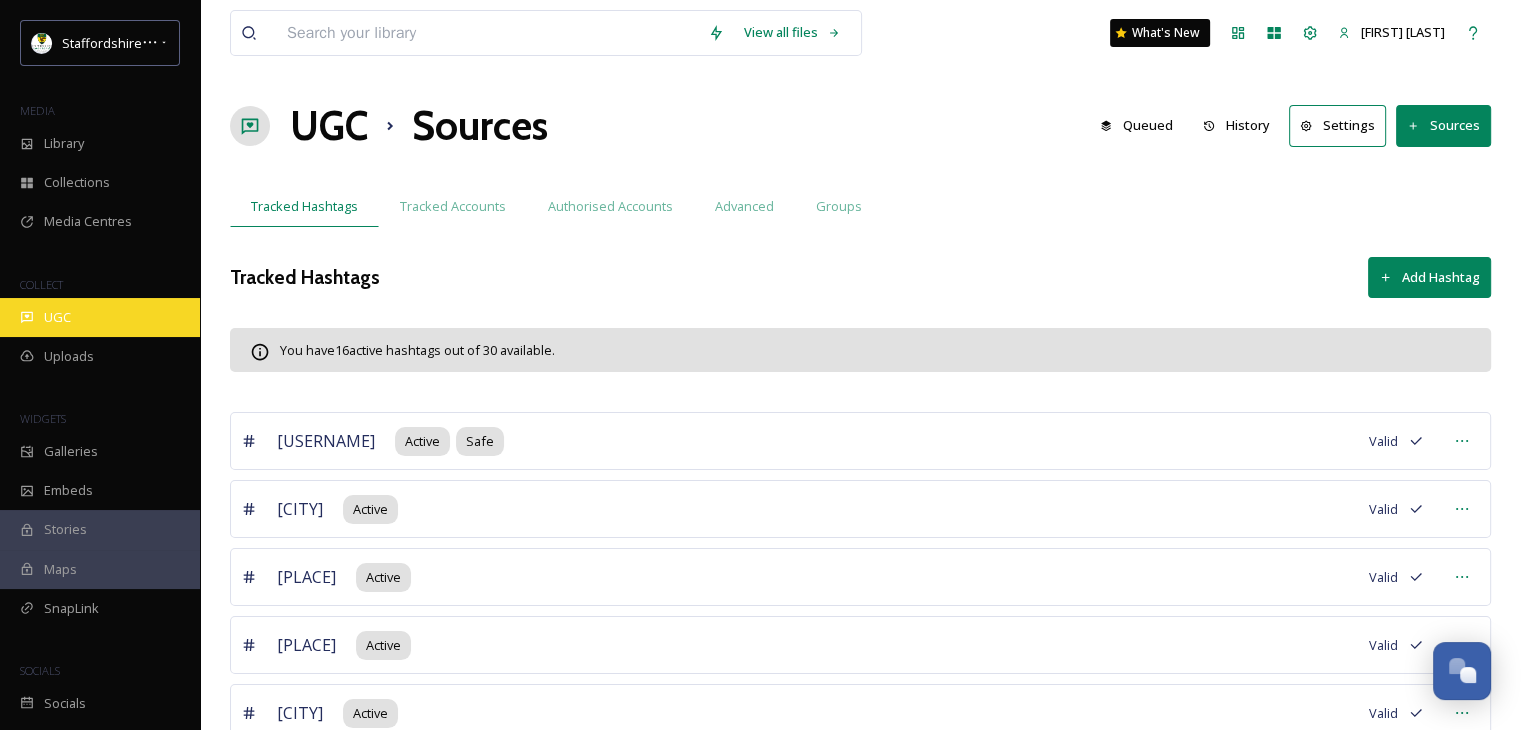 click on "UGC" at bounding box center (100, 317) 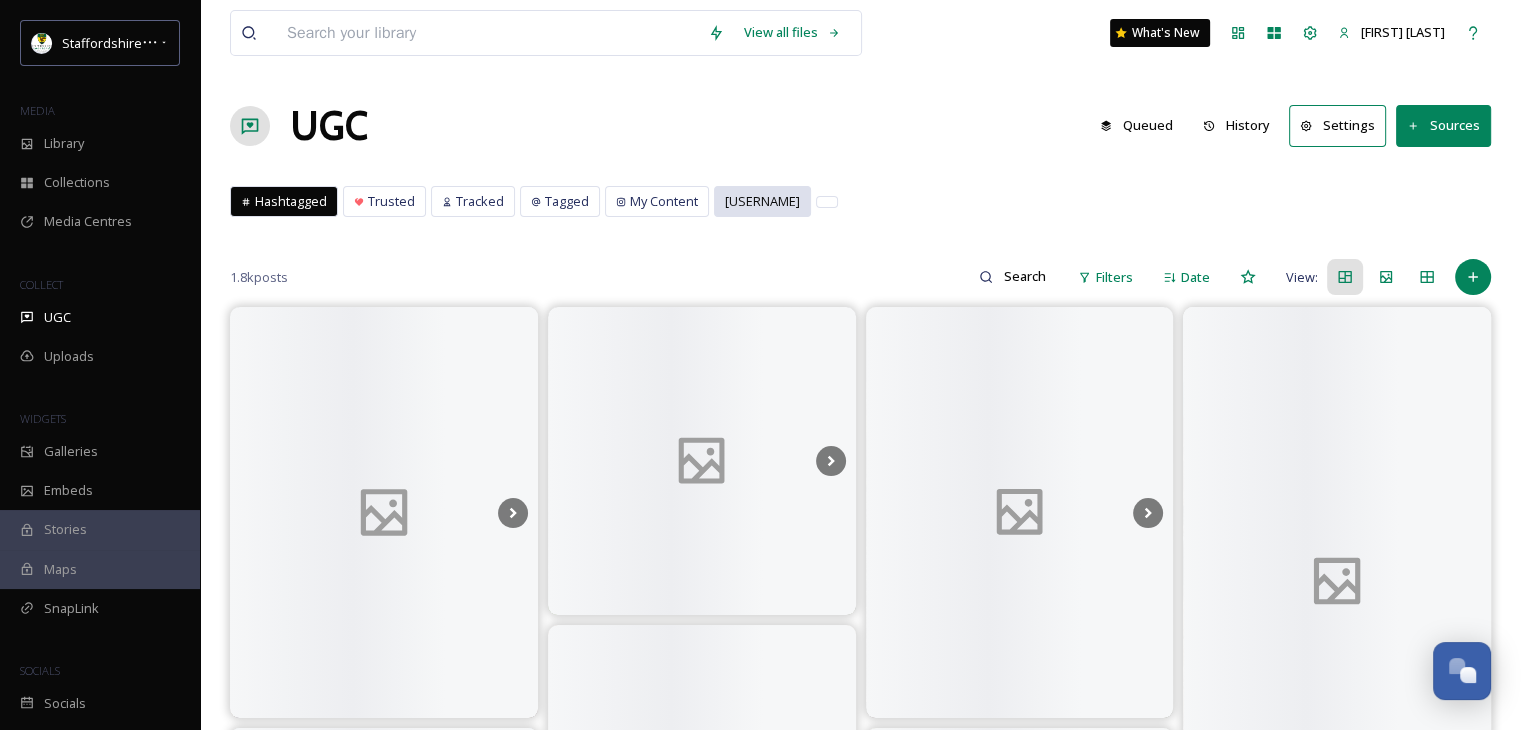 click on "[USERNAME]" at bounding box center [762, 201] 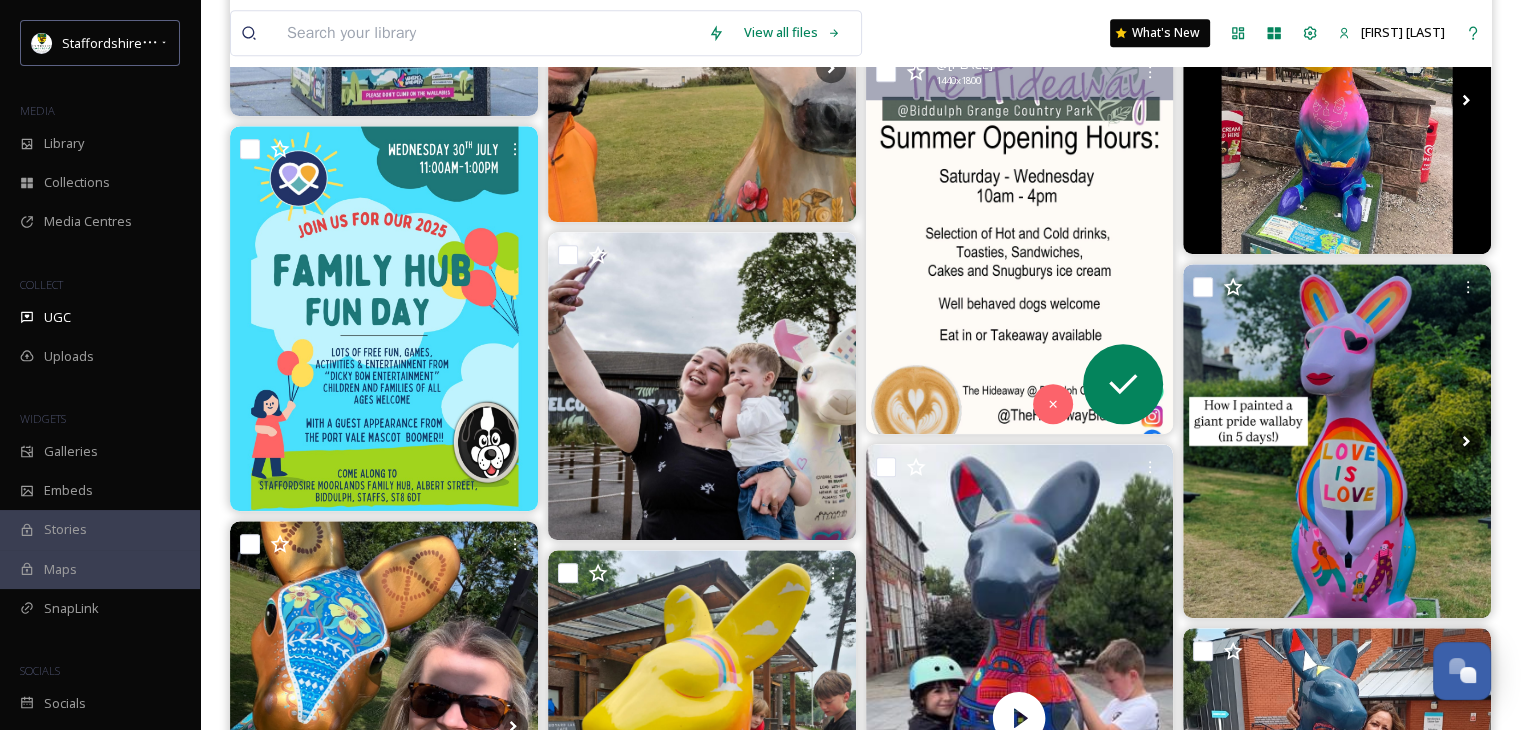 scroll, scrollTop: 1000, scrollLeft: 0, axis: vertical 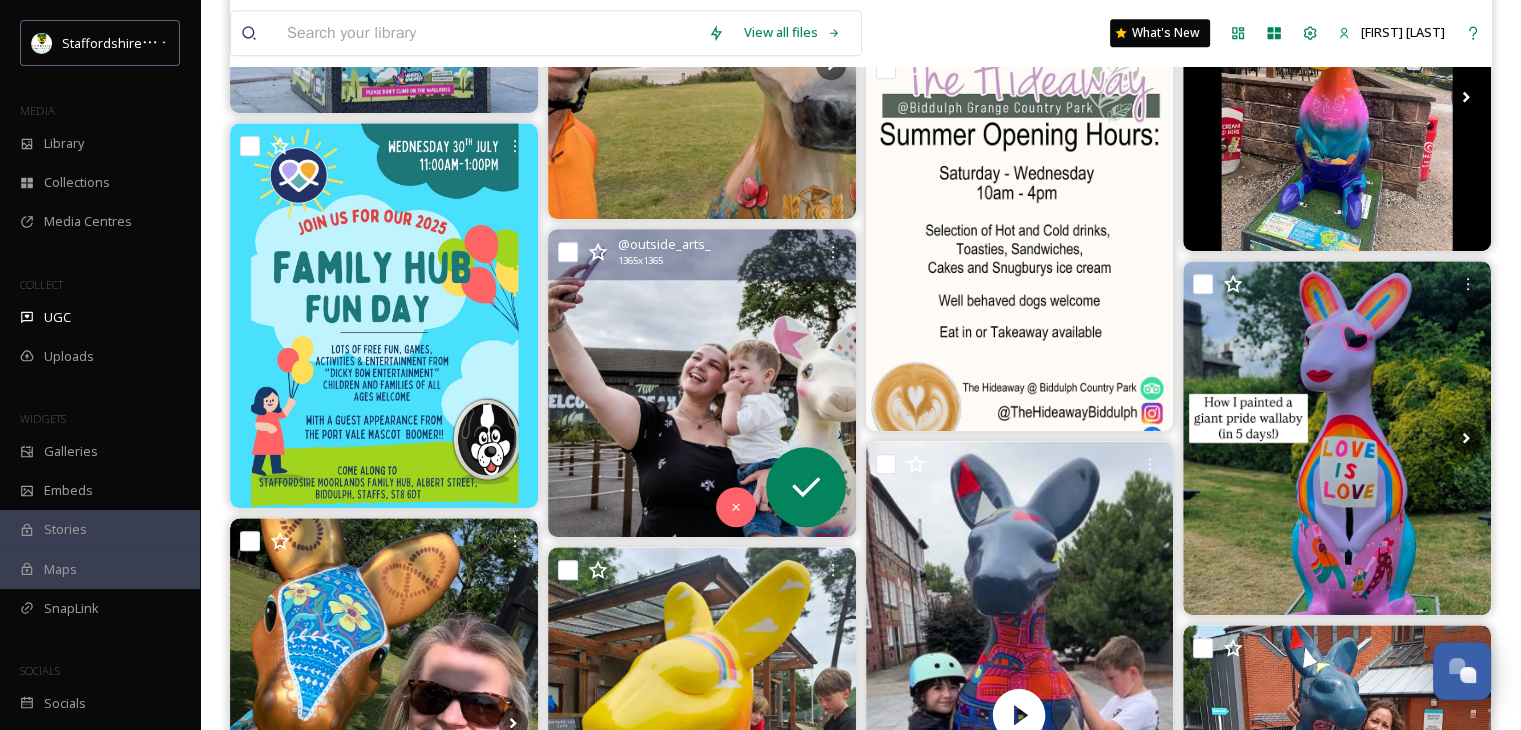 click at bounding box center (702, 383) 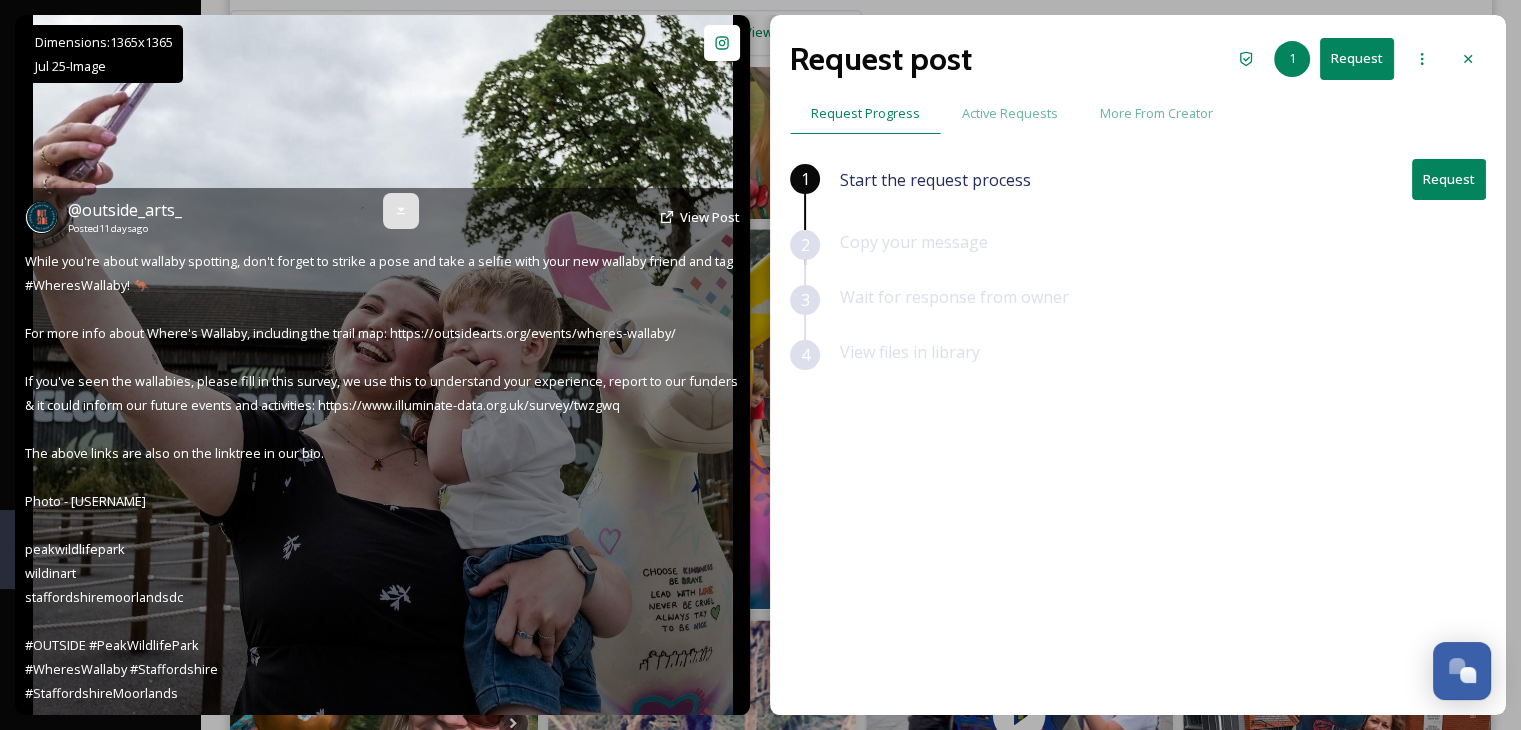 click 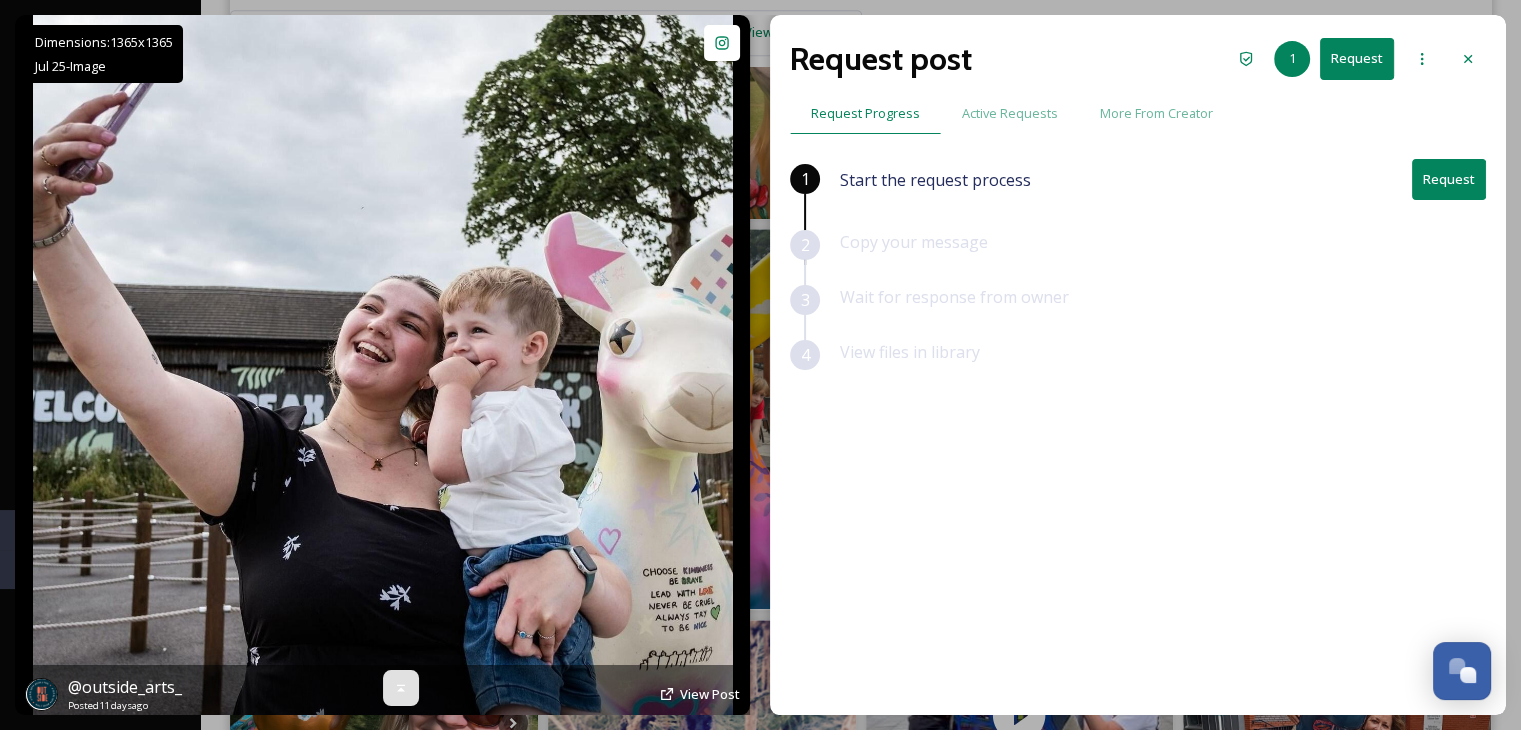 click at bounding box center (383, 365) 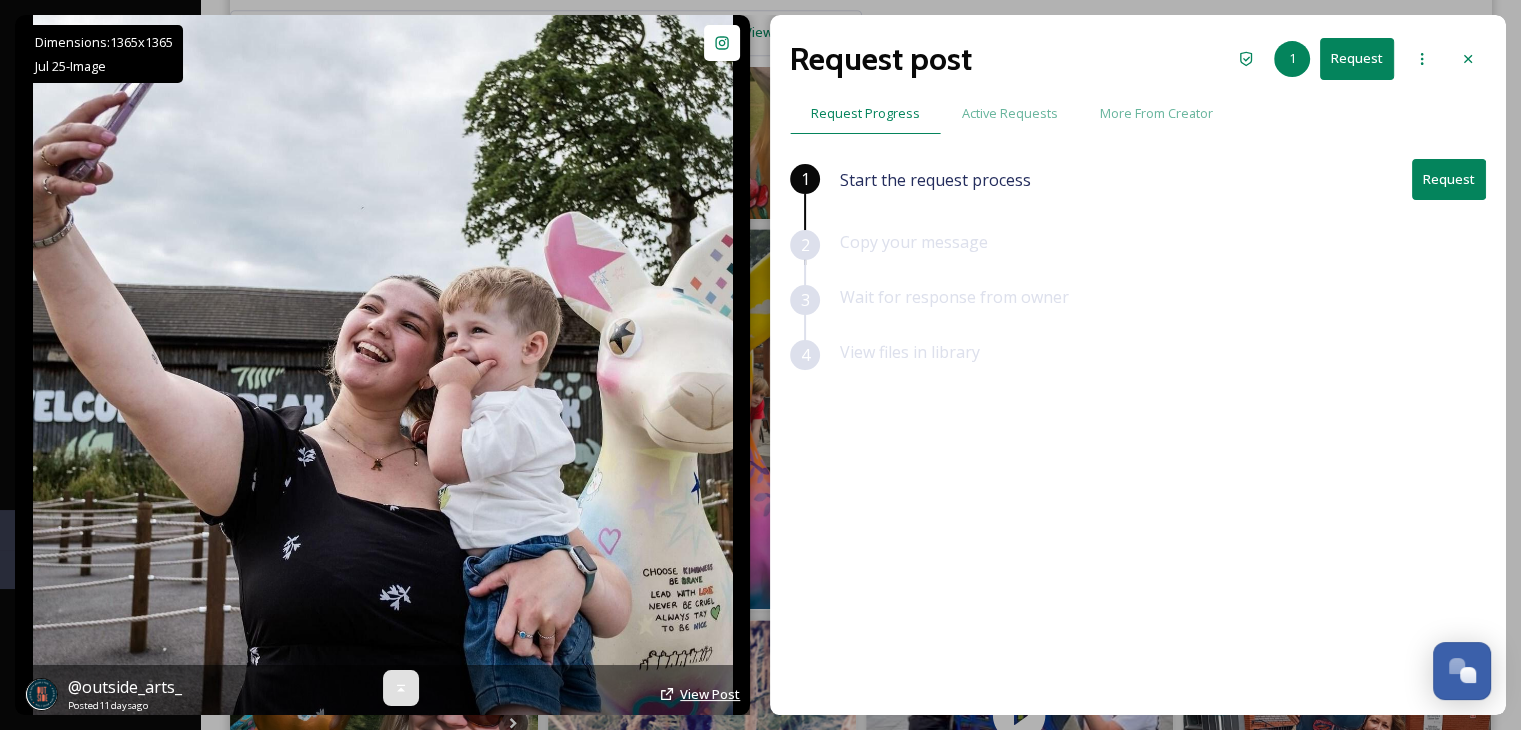 click on "View Post" at bounding box center (710, 694) 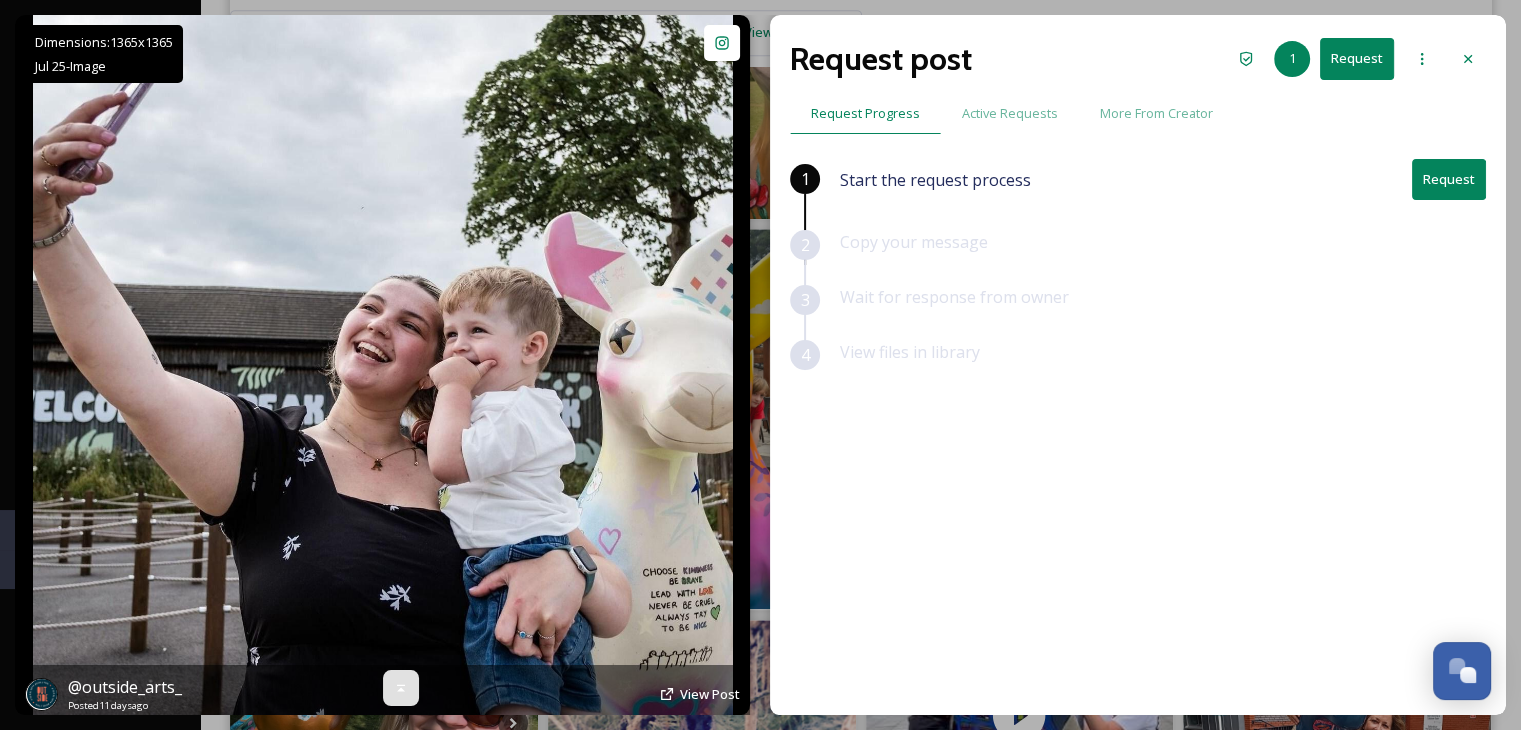 click at bounding box center (383, 365) 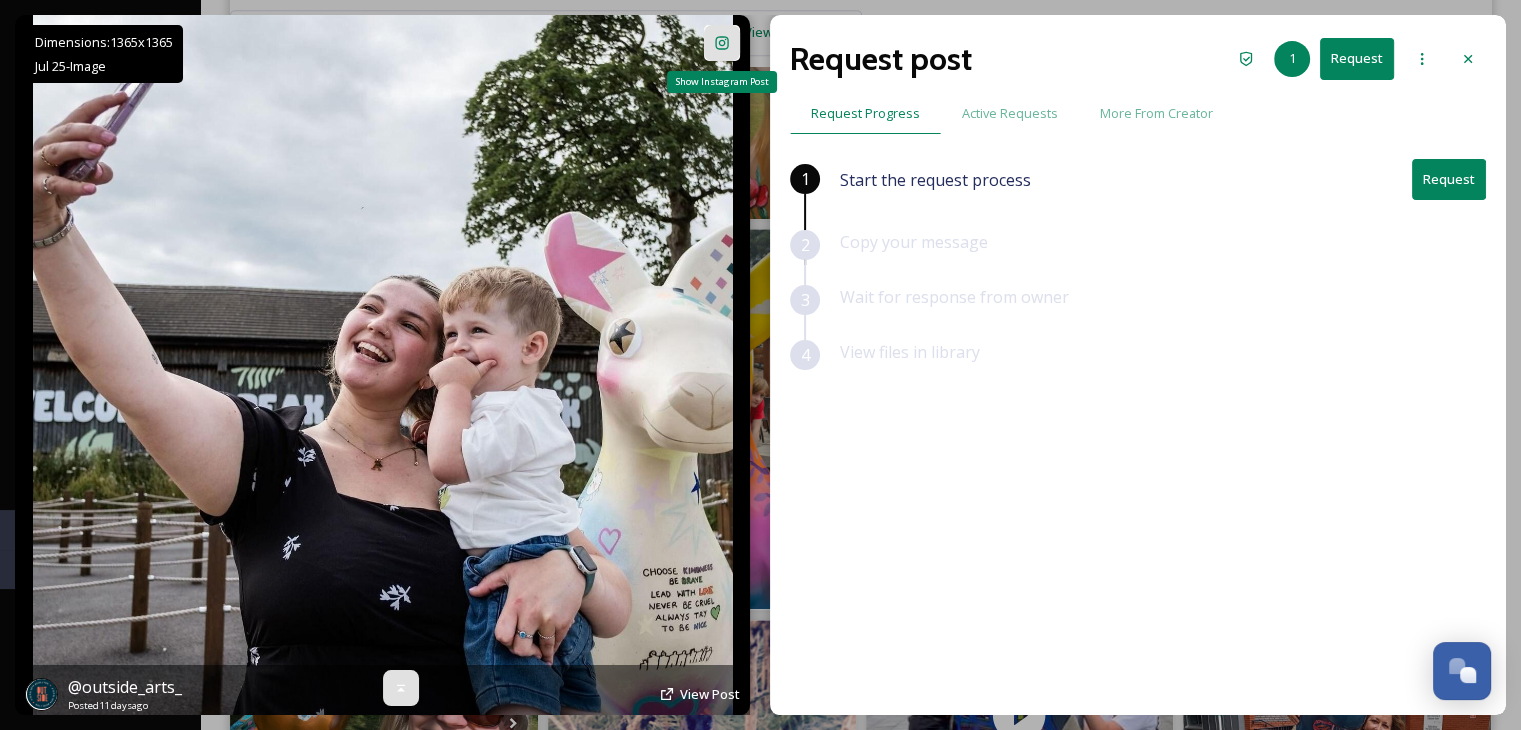 click on "Show Instagram Post" at bounding box center [722, 43] 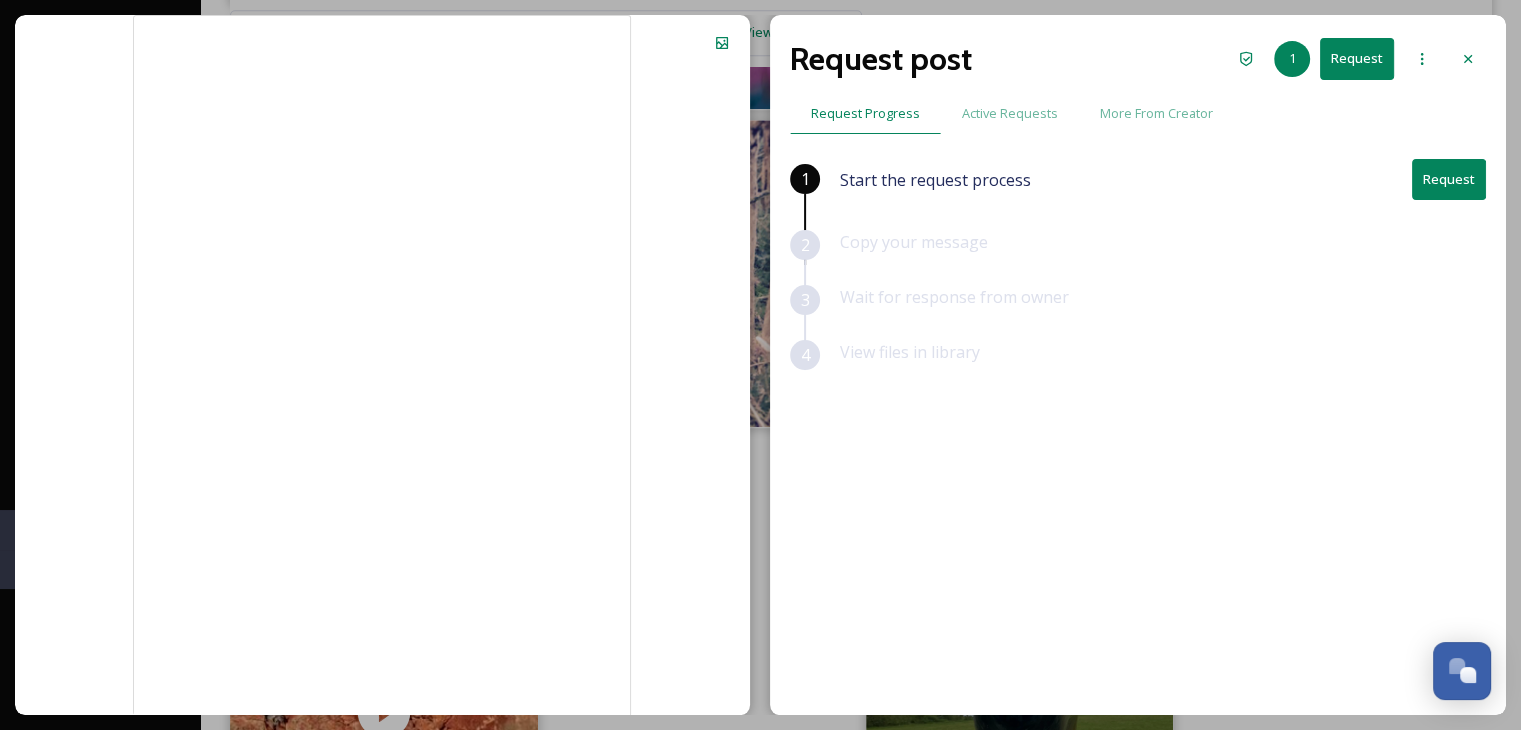 scroll, scrollTop: 2000, scrollLeft: 0, axis: vertical 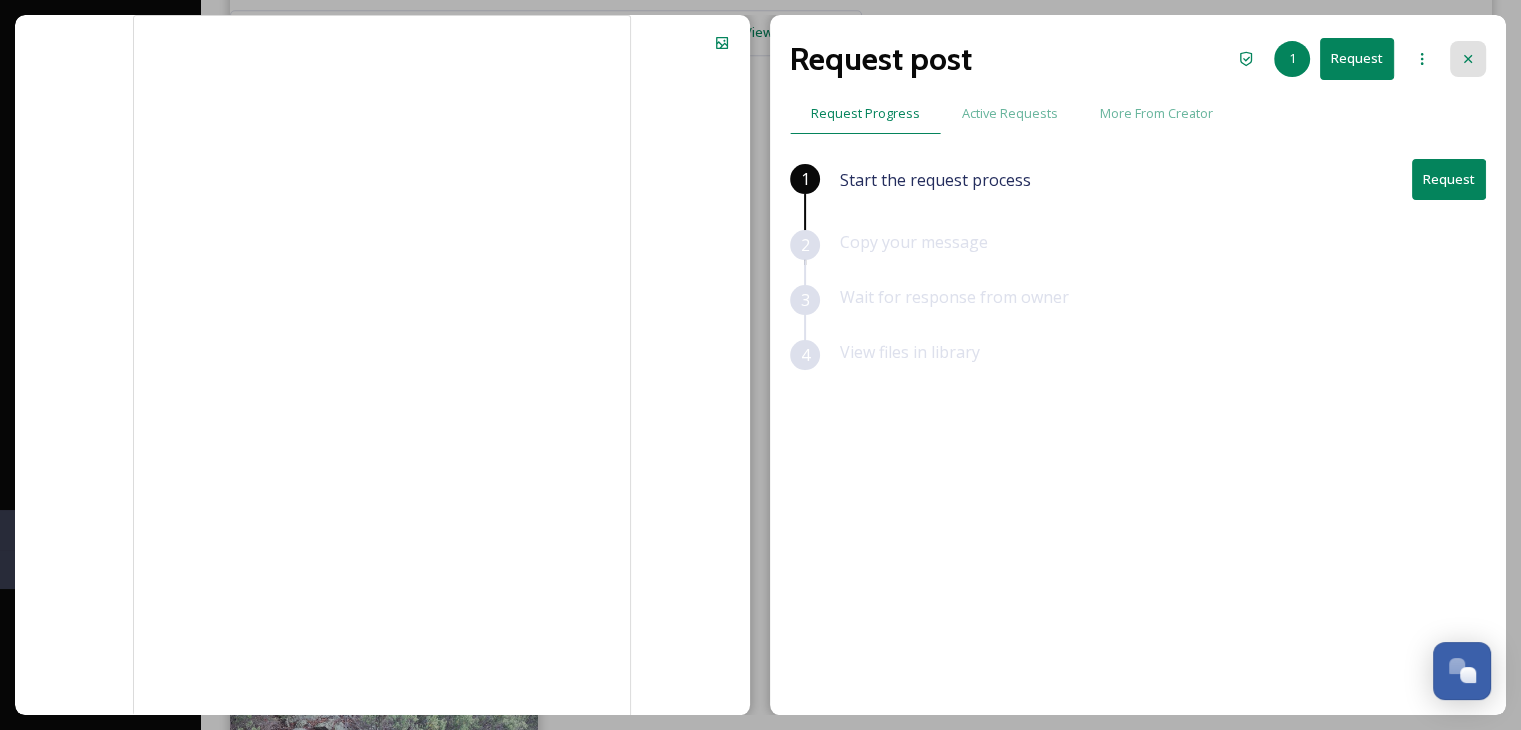 click at bounding box center (1468, 59) 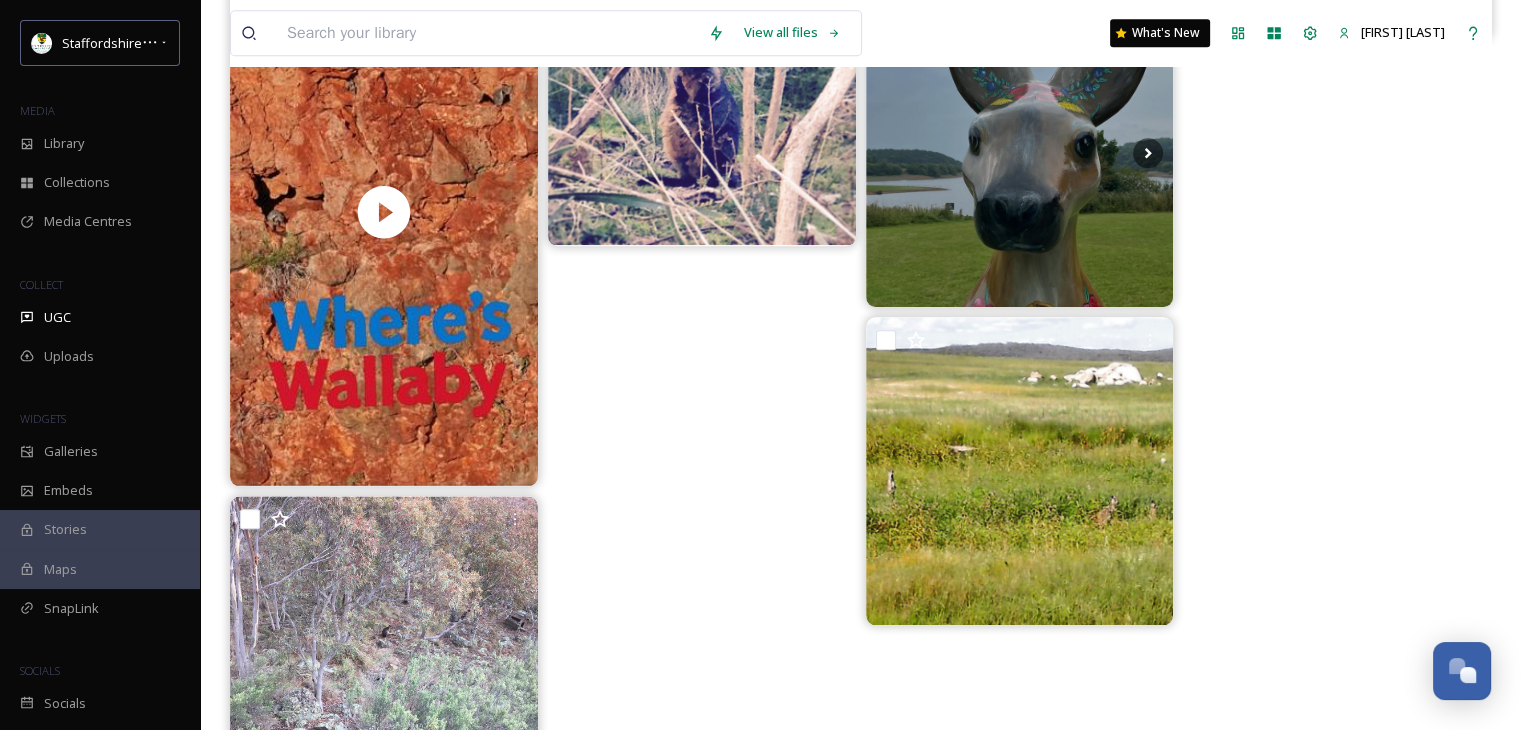 scroll, scrollTop: 2096, scrollLeft: 0, axis: vertical 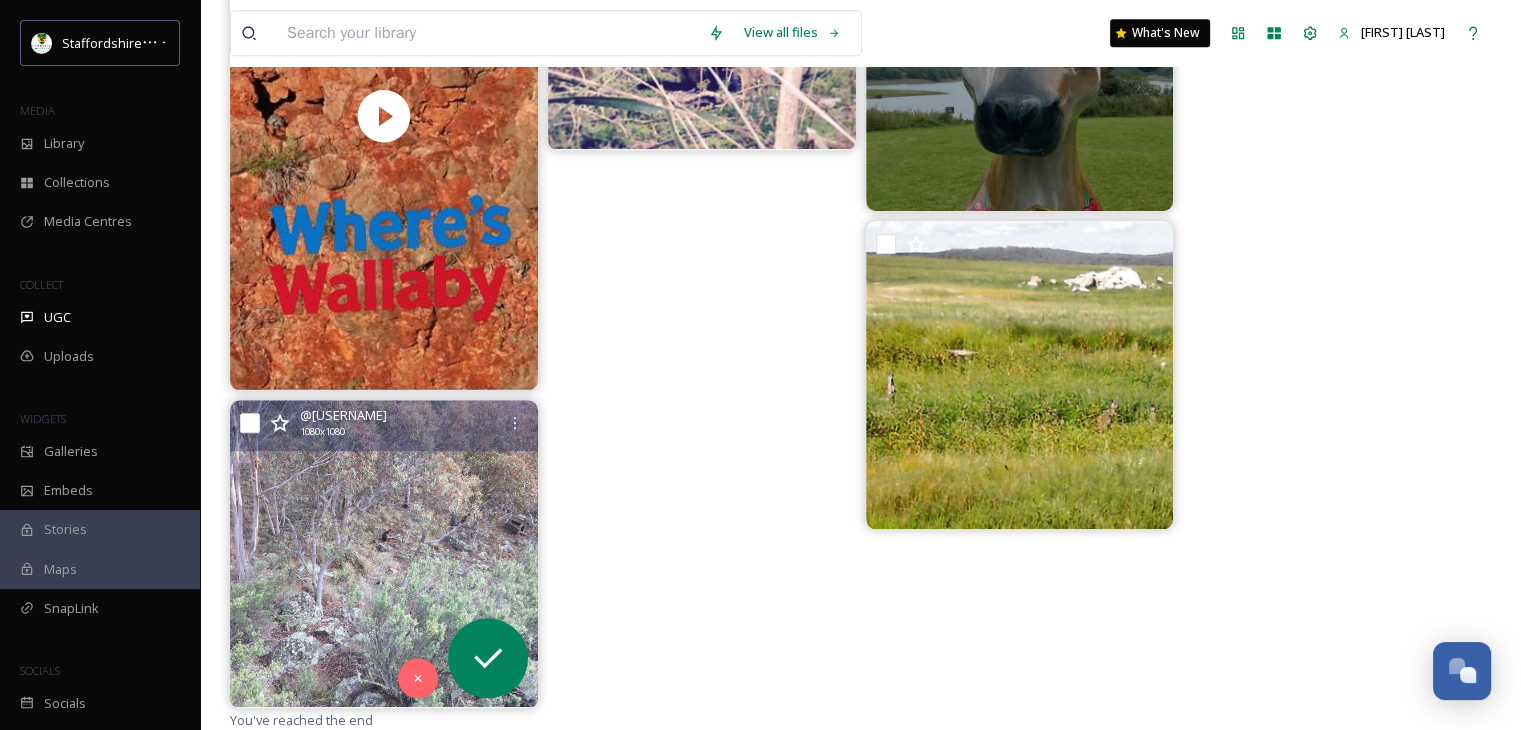 click at bounding box center [384, 554] 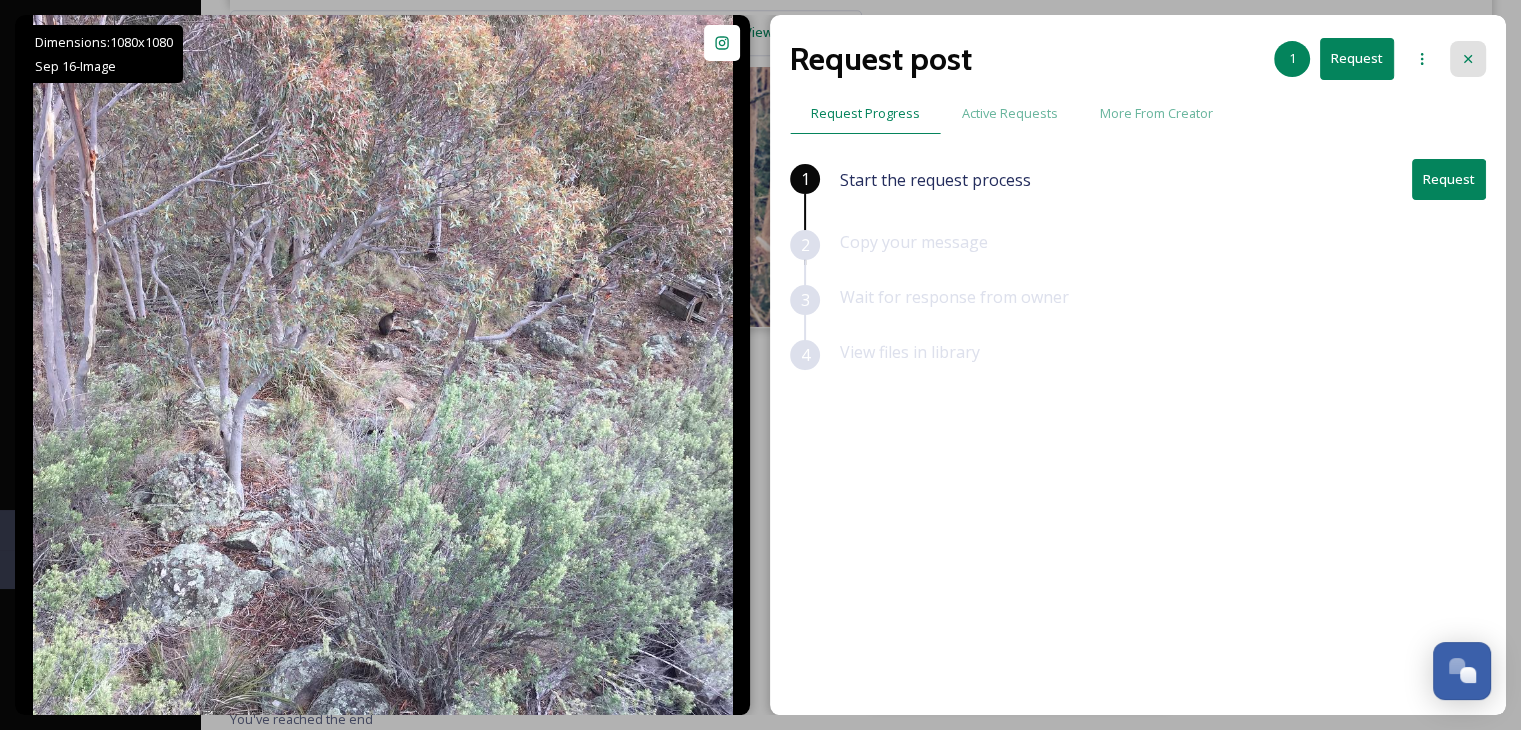 click 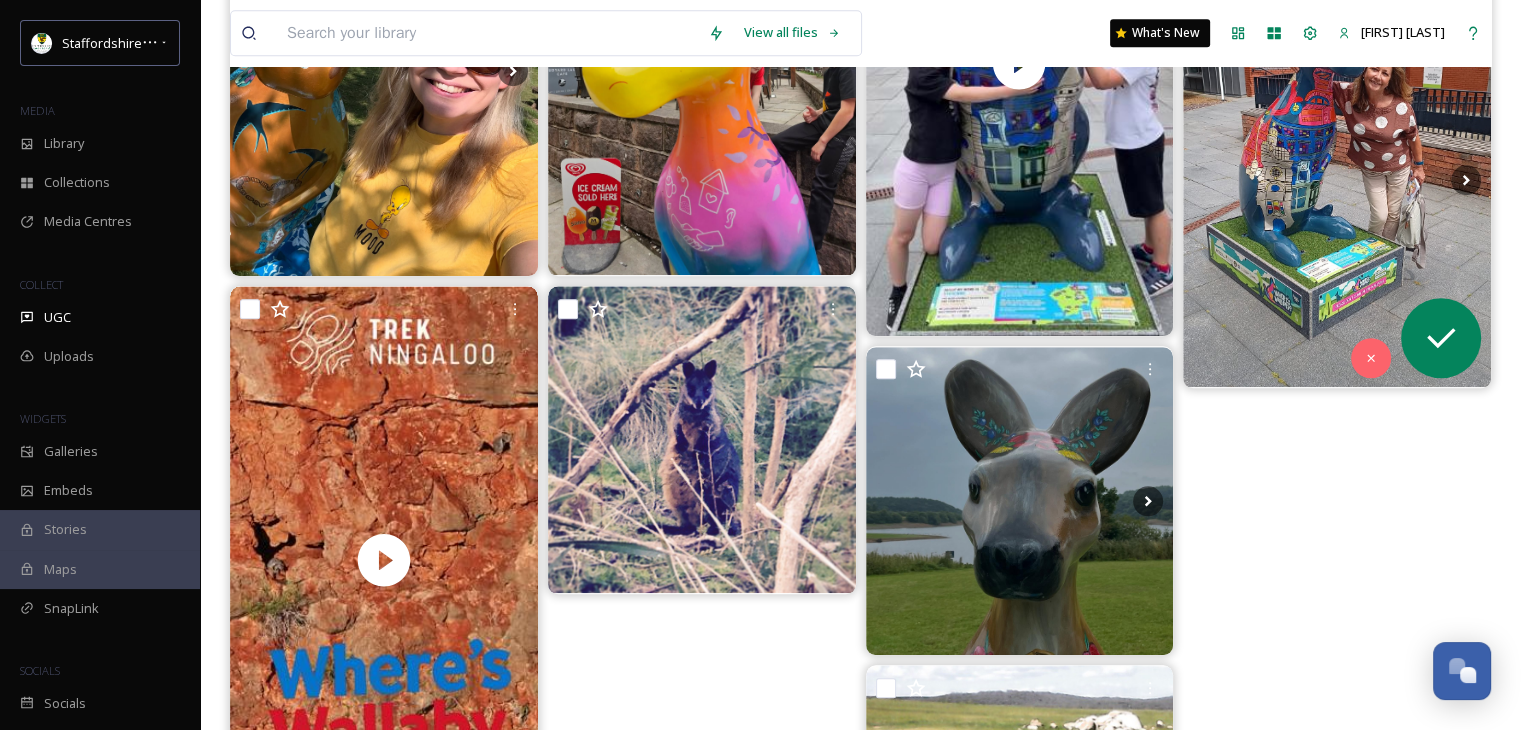 scroll, scrollTop: 1696, scrollLeft: 0, axis: vertical 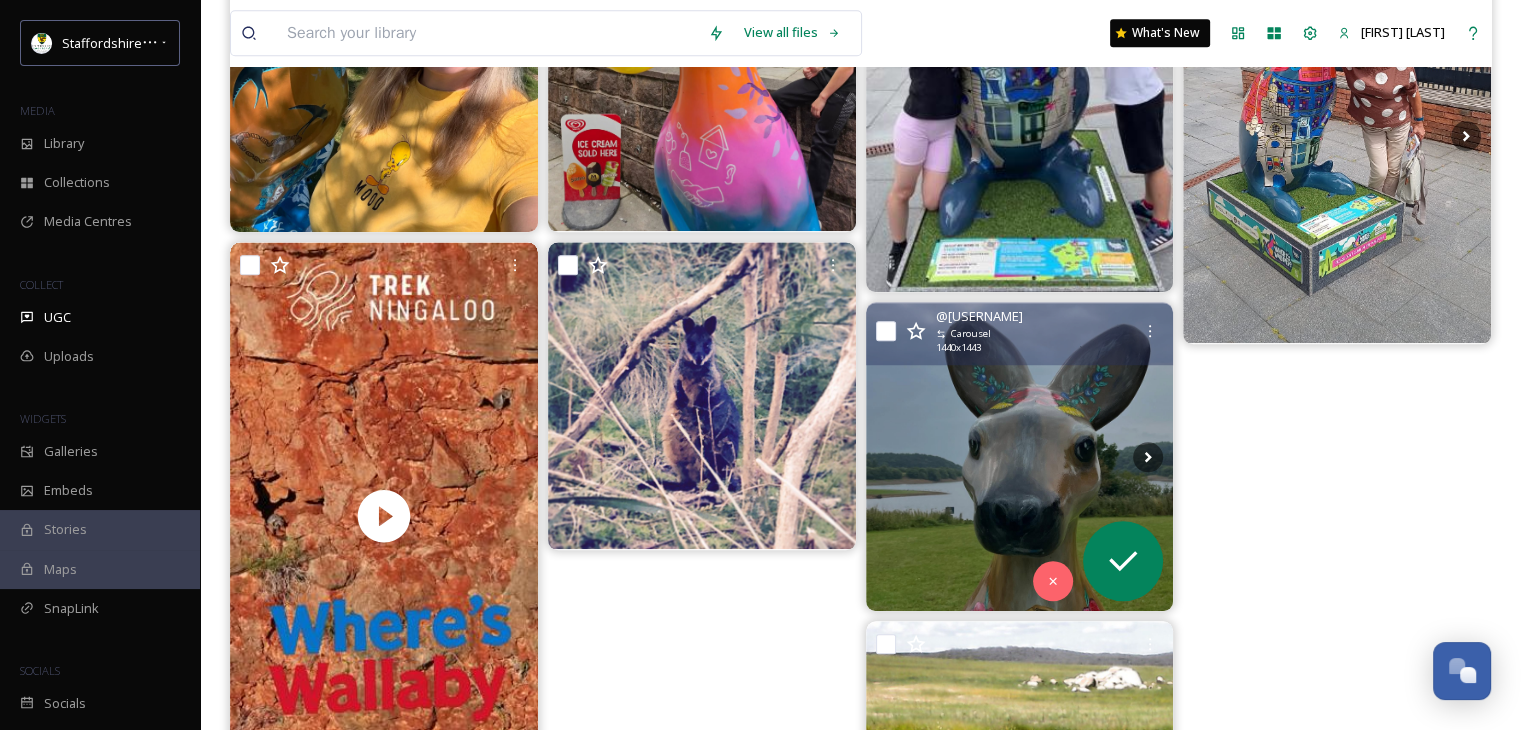 click at bounding box center (1020, 457) 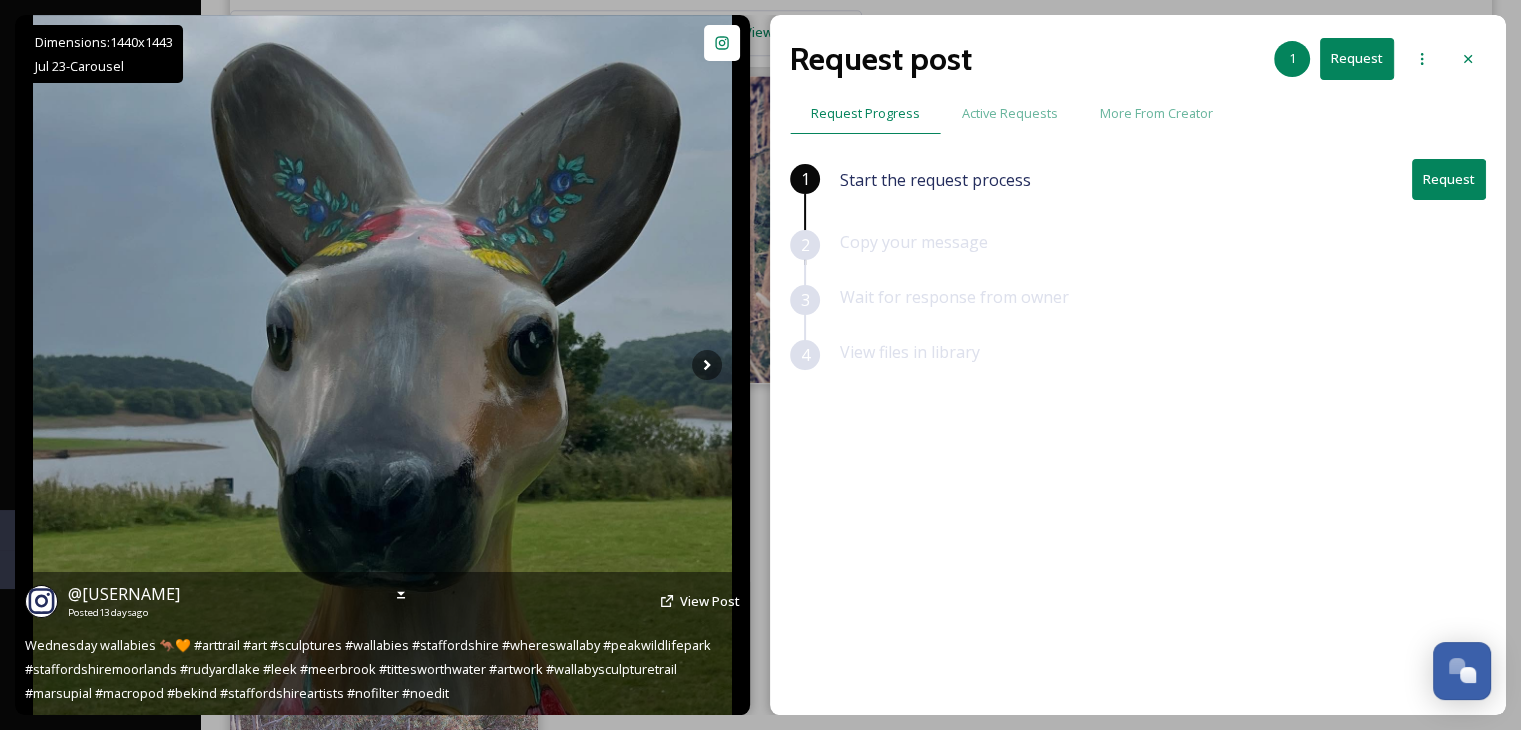 scroll, scrollTop: 1896, scrollLeft: 0, axis: vertical 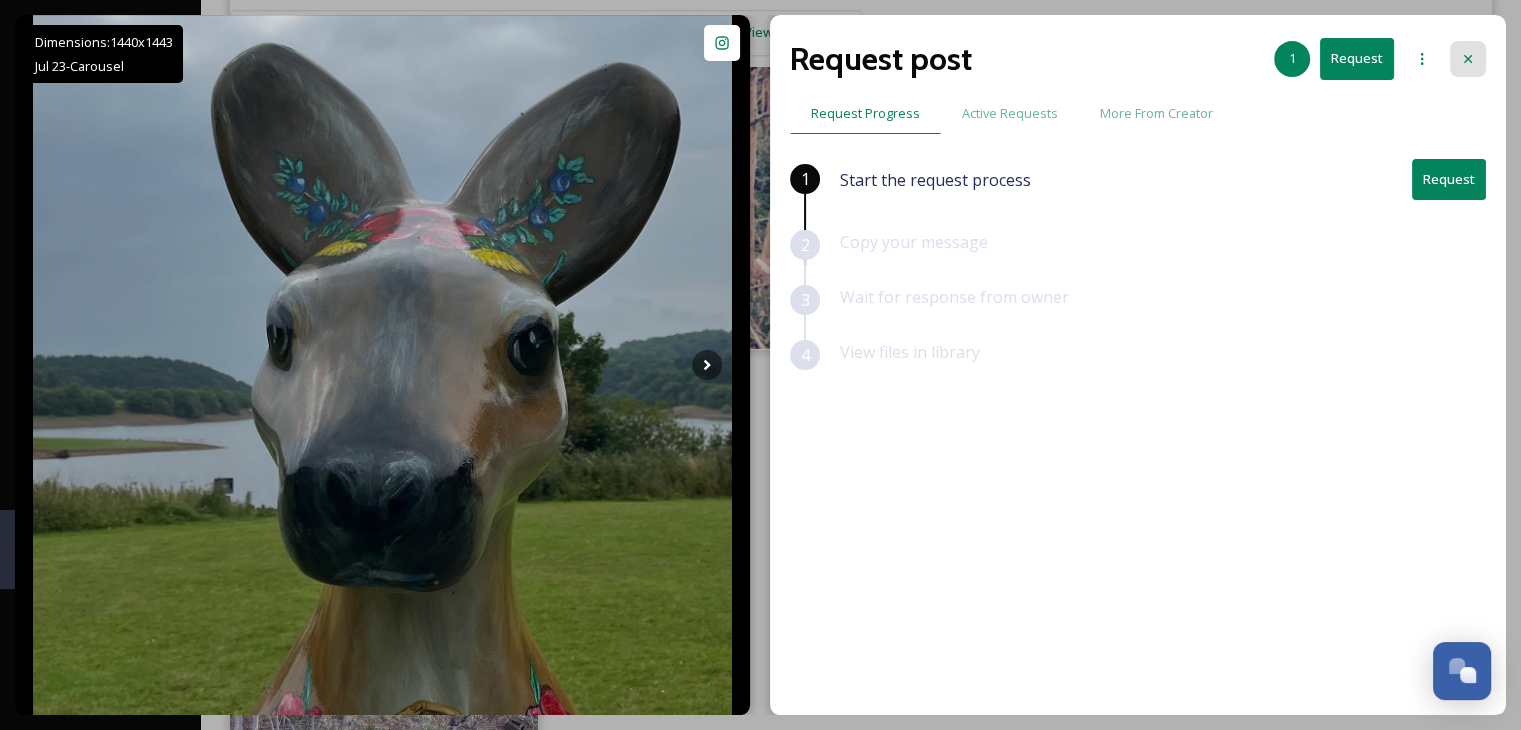 click 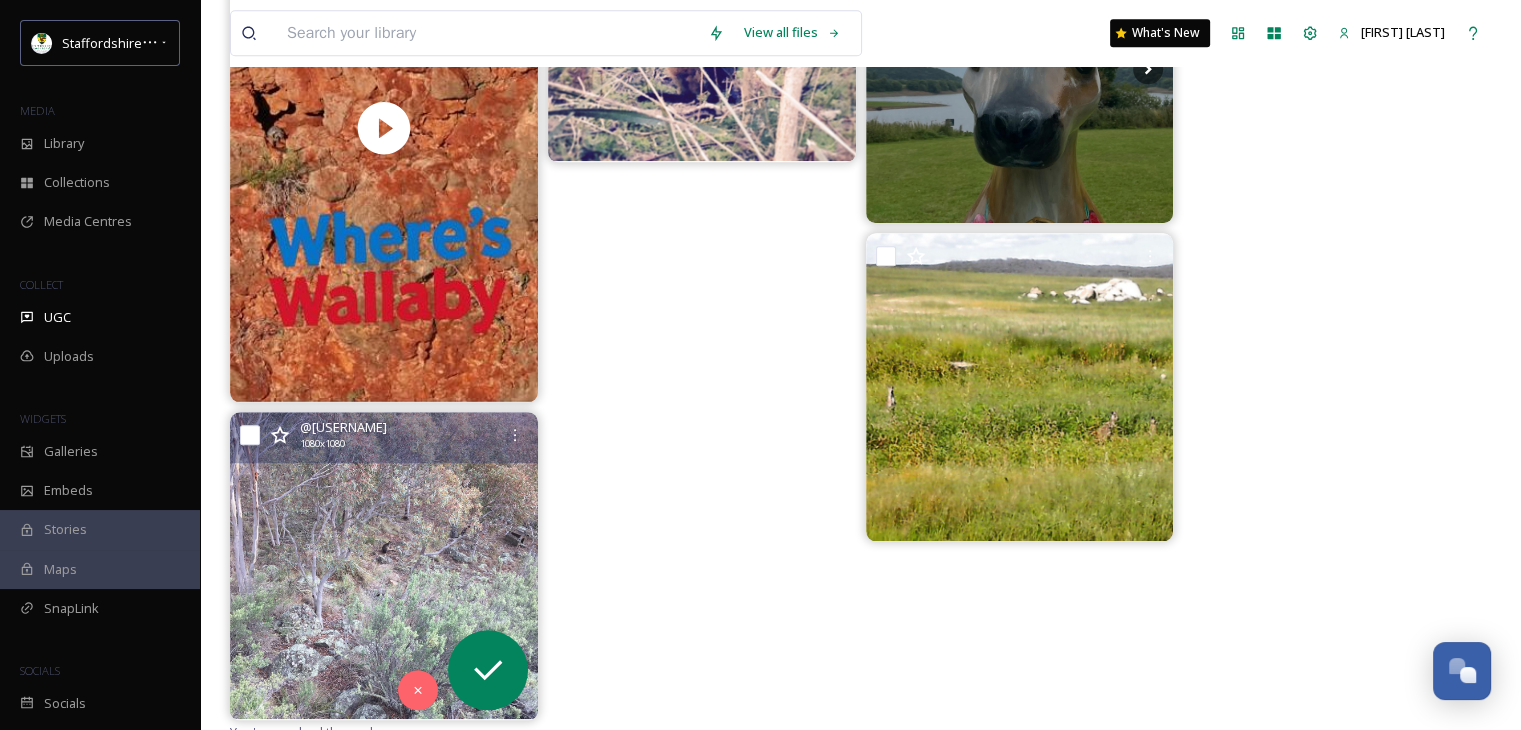 scroll, scrollTop: 2096, scrollLeft: 0, axis: vertical 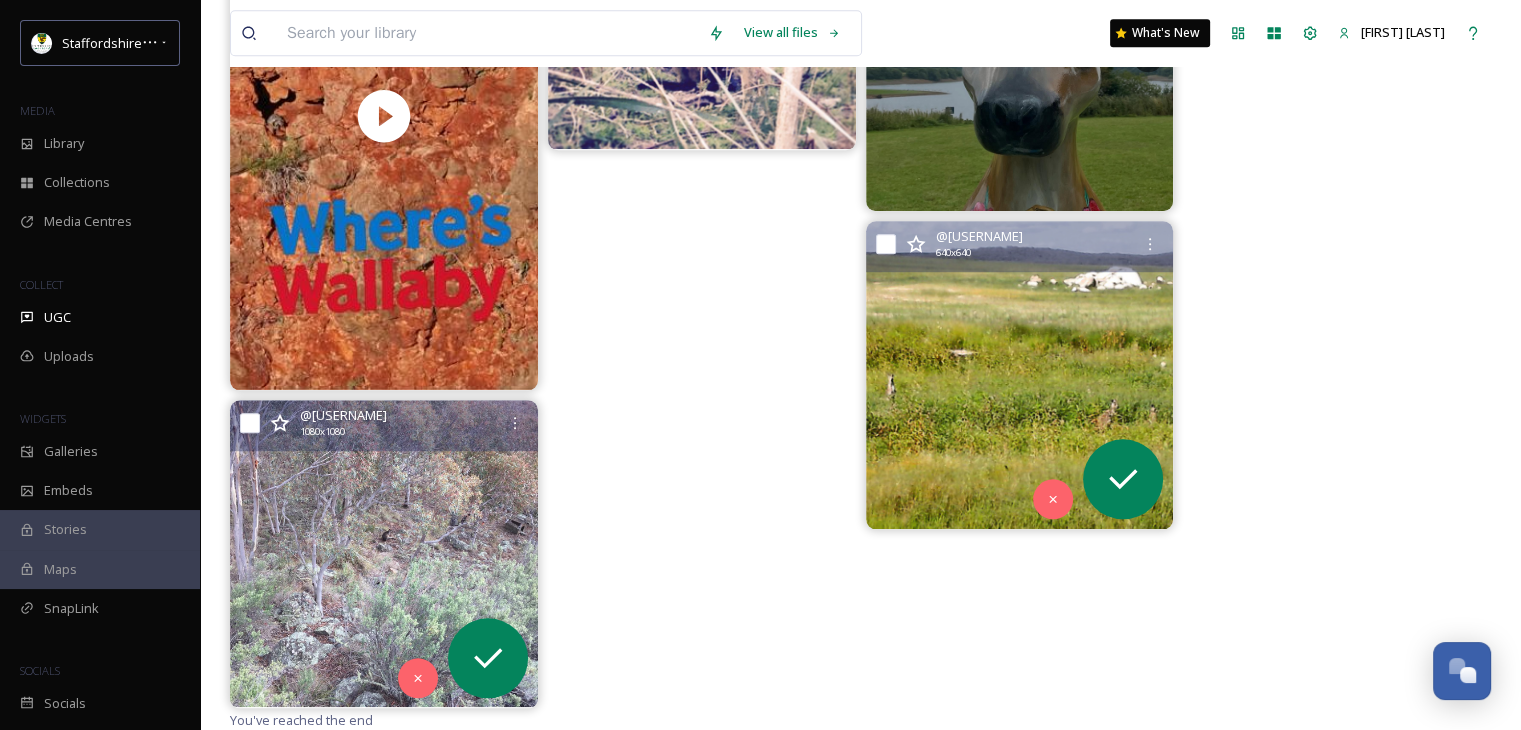 click at bounding box center (1020, 375) 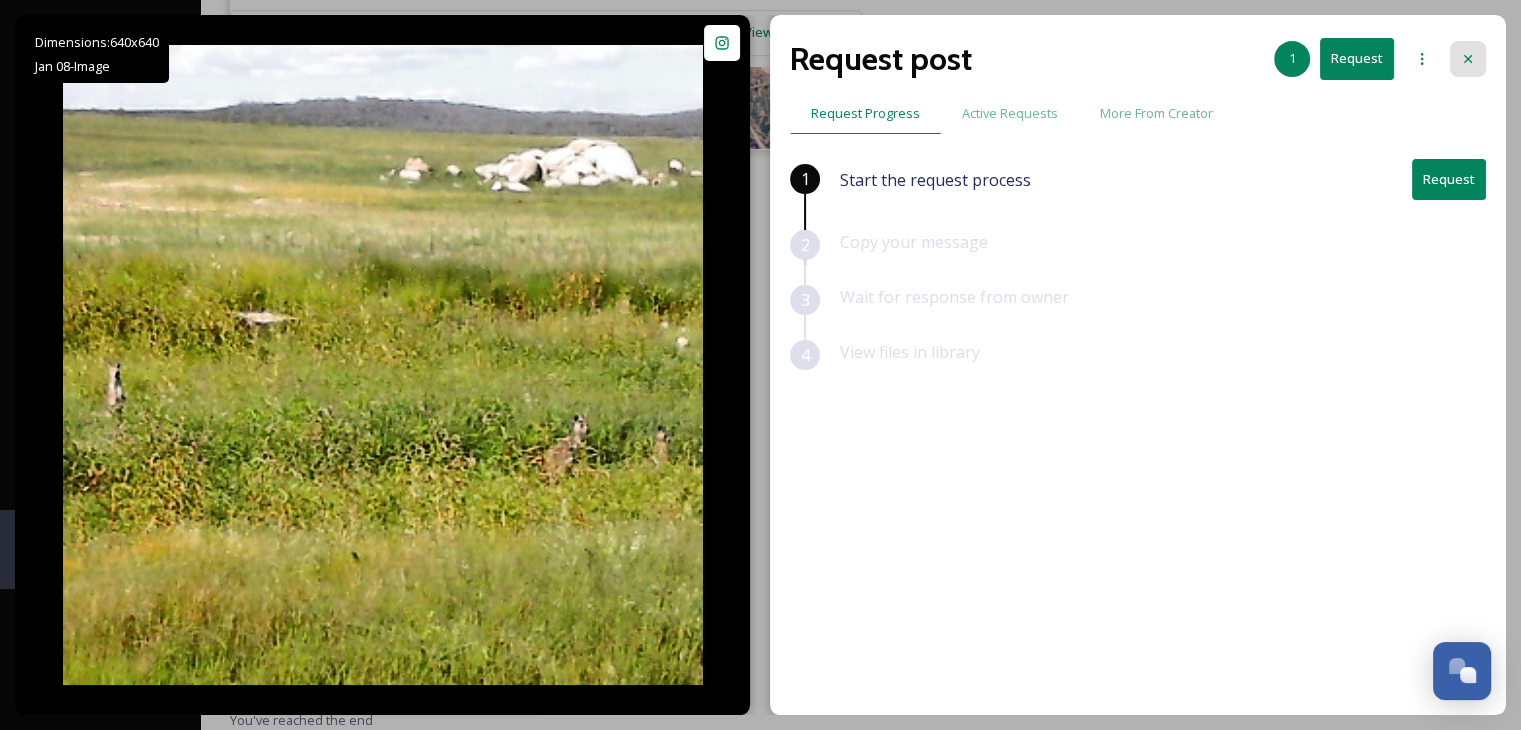 click 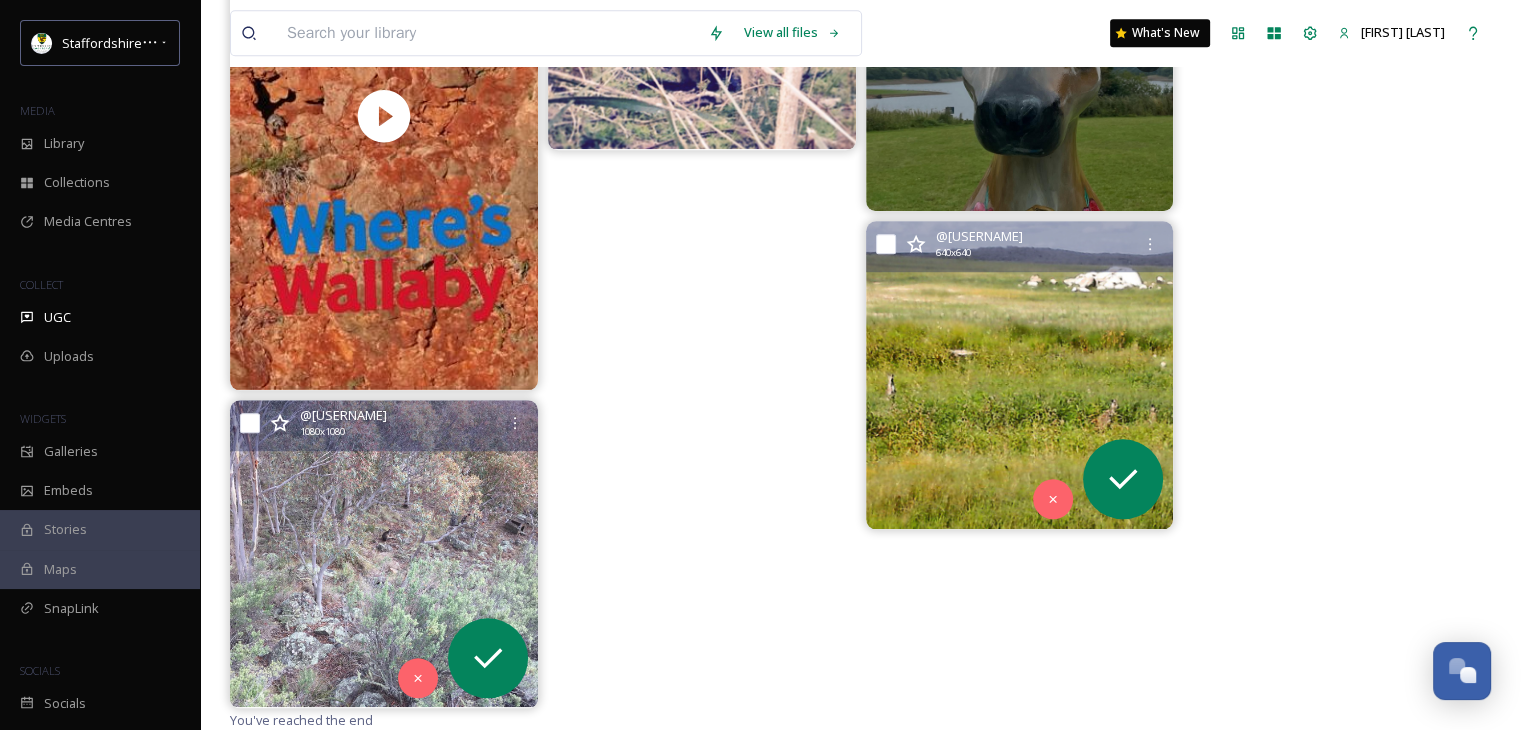click at bounding box center [1337, -541] 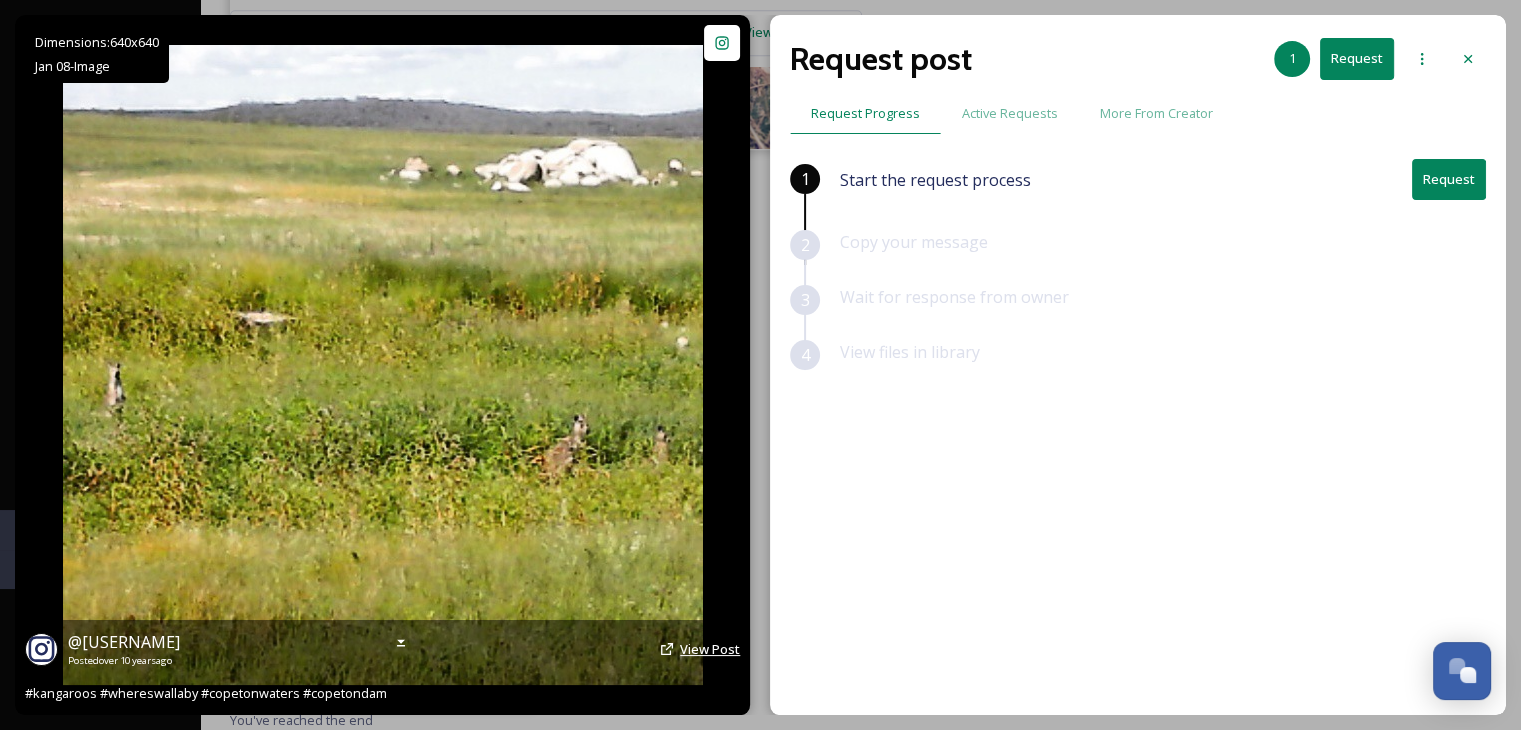 click on "View Post" at bounding box center [710, 649] 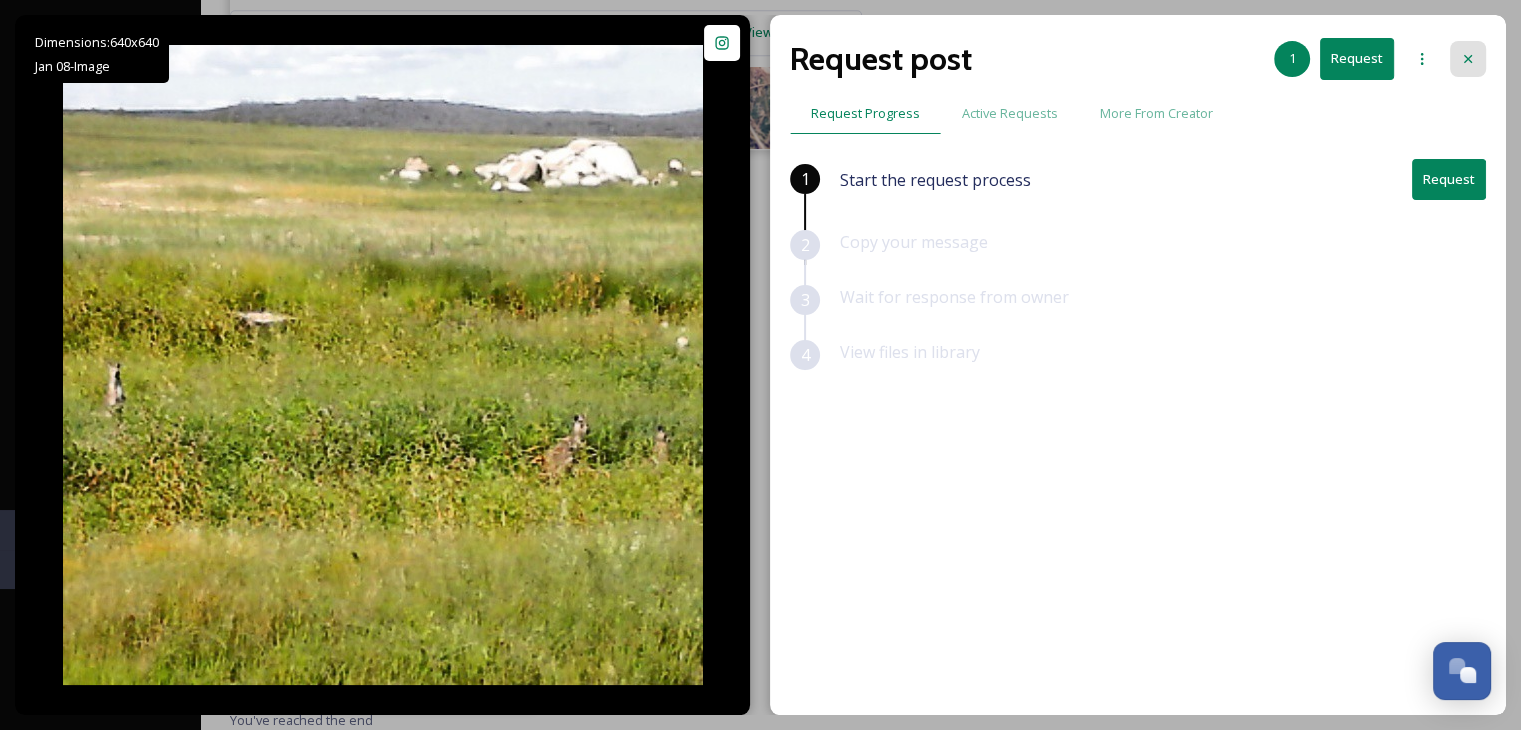 click 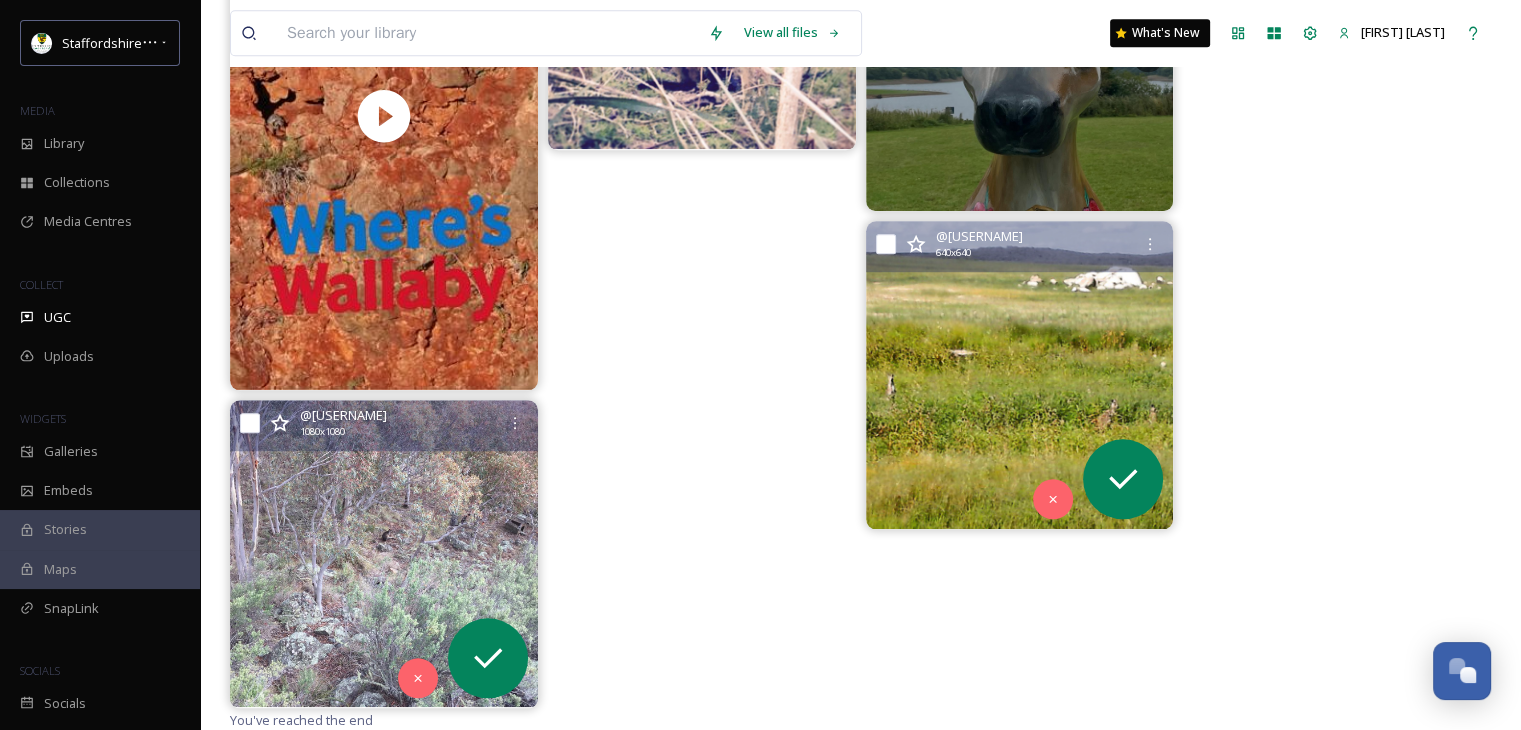 click at bounding box center [1337, -541] 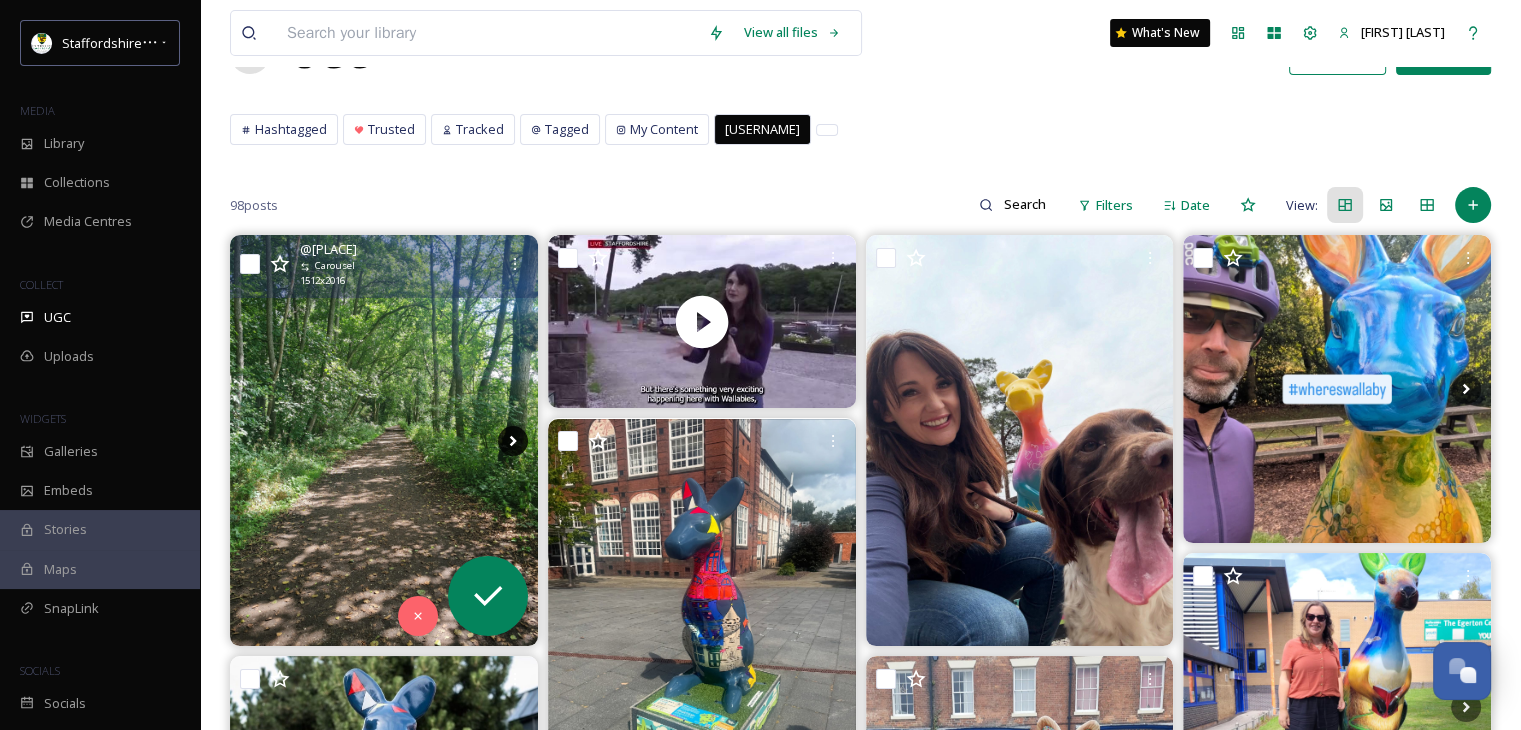 scroll, scrollTop: 0, scrollLeft: 0, axis: both 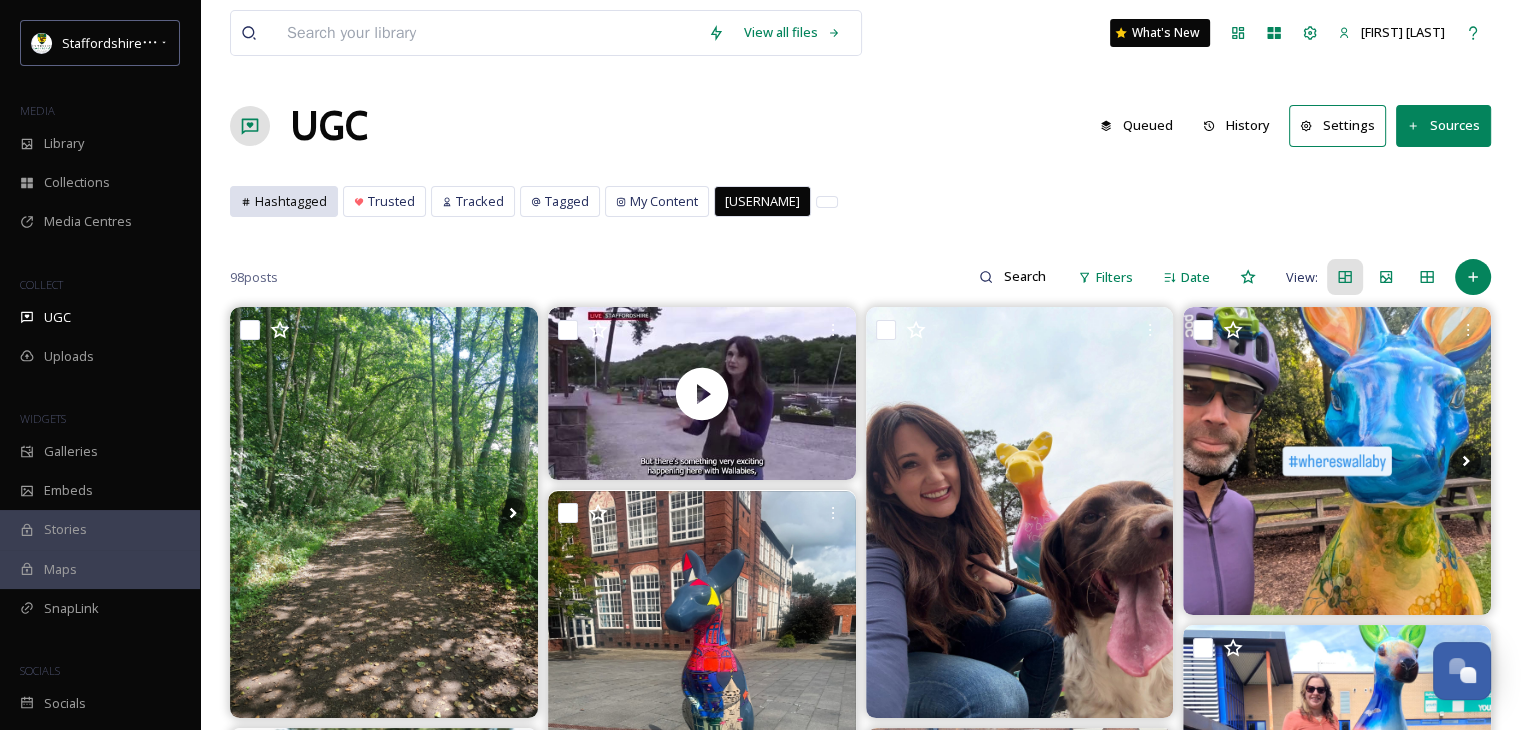 click on "Hashtagged" at bounding box center (291, 201) 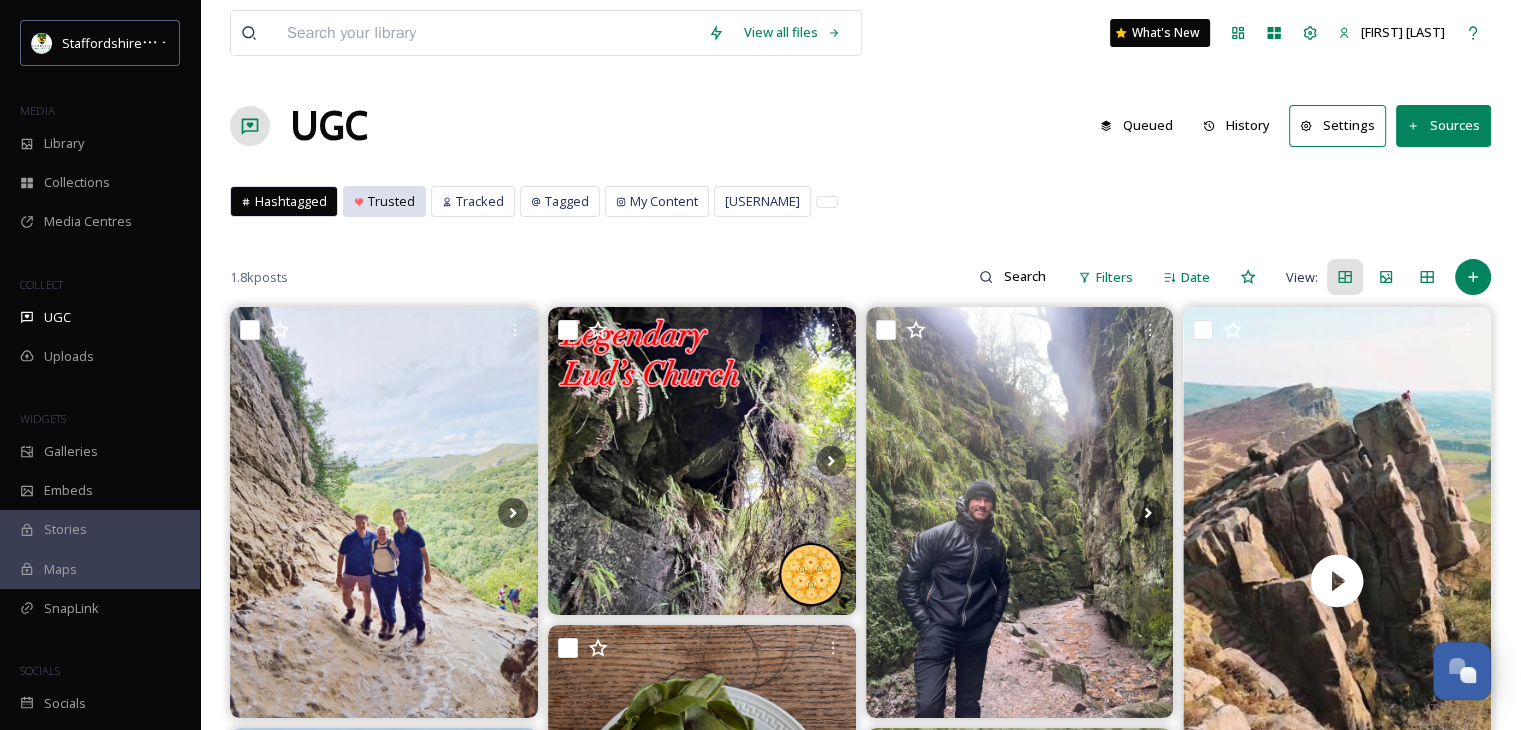 click 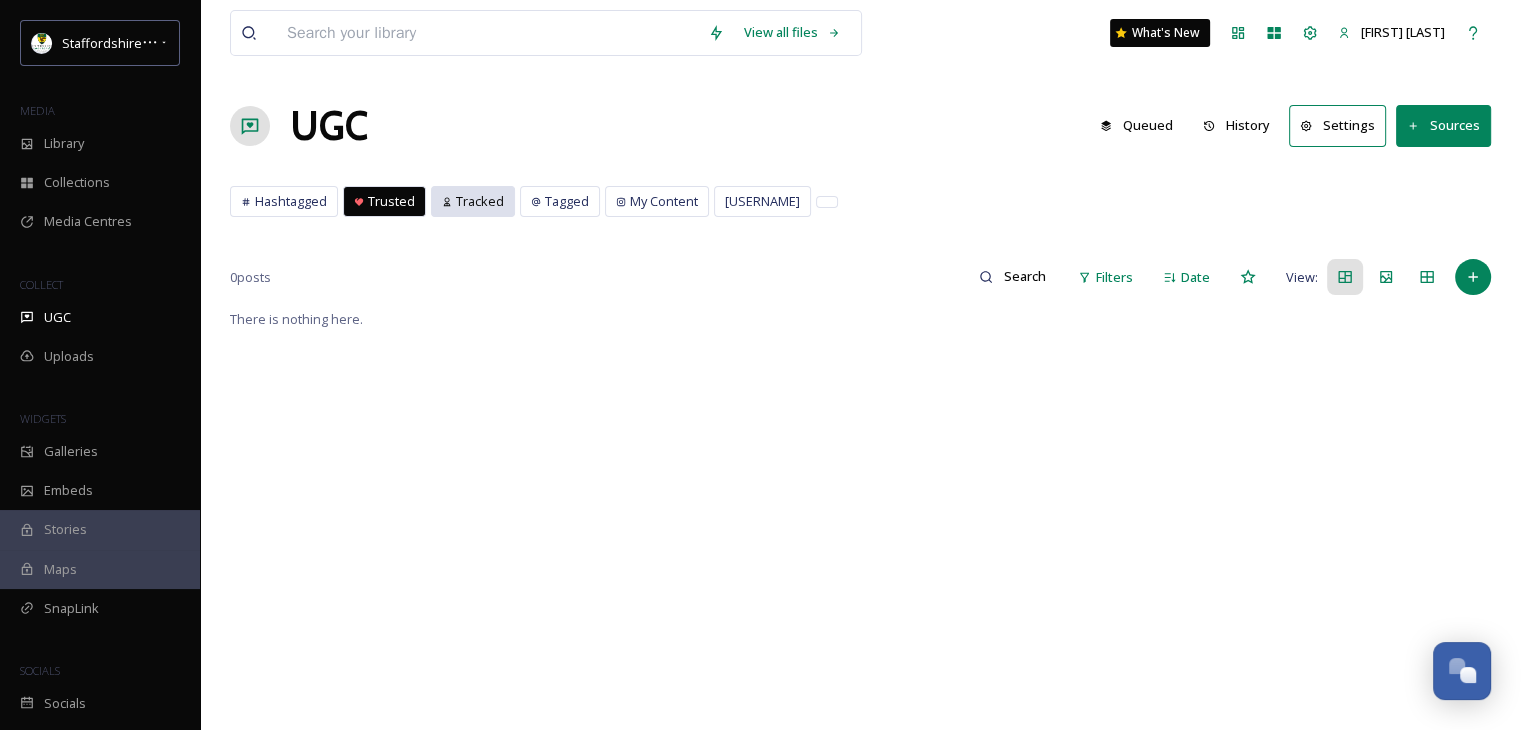 click on "Tracked" at bounding box center (480, 201) 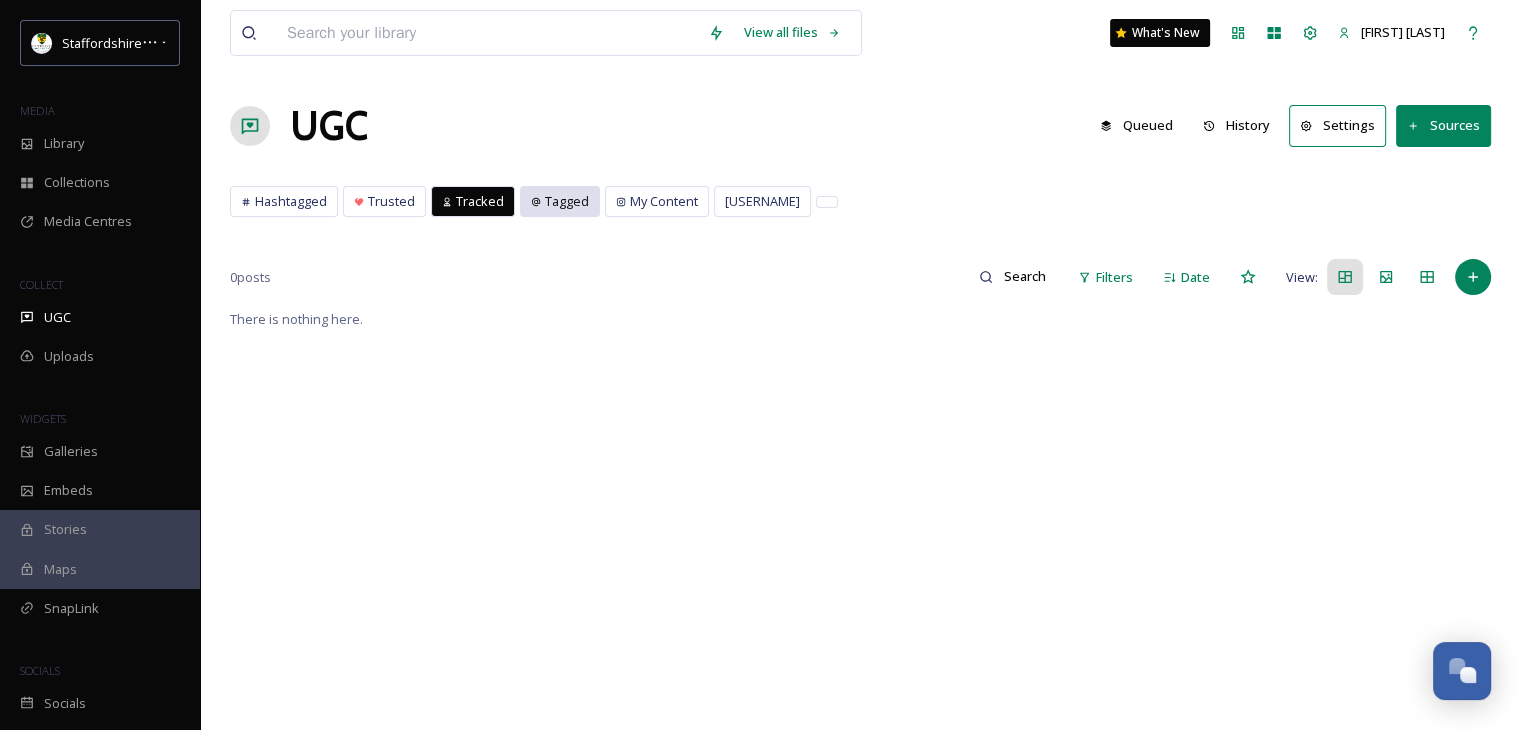 drag, startPoint x: 544, startPoint y: 193, endPoint x: 584, endPoint y: 189, distance: 40.1995 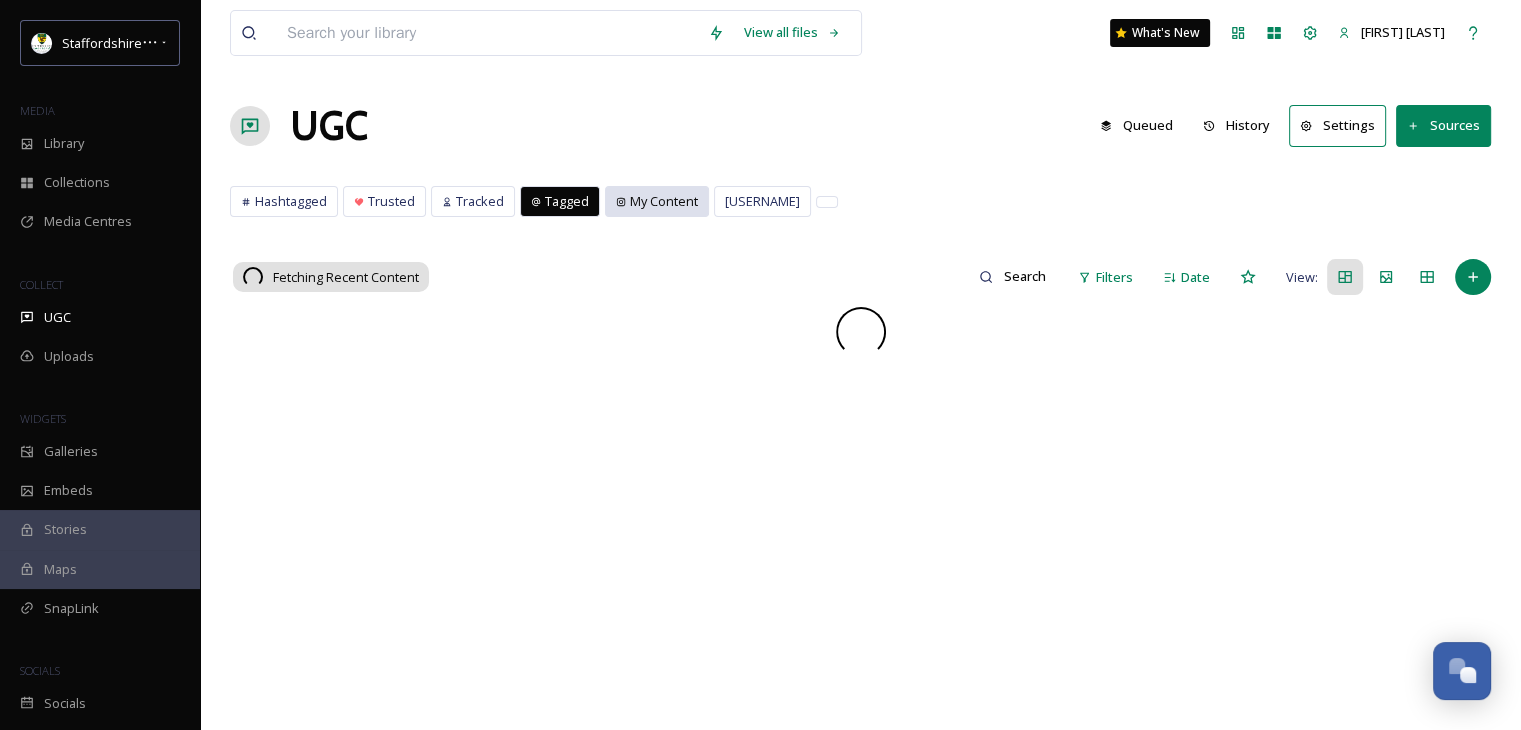 click on "My Content" at bounding box center (657, 201) 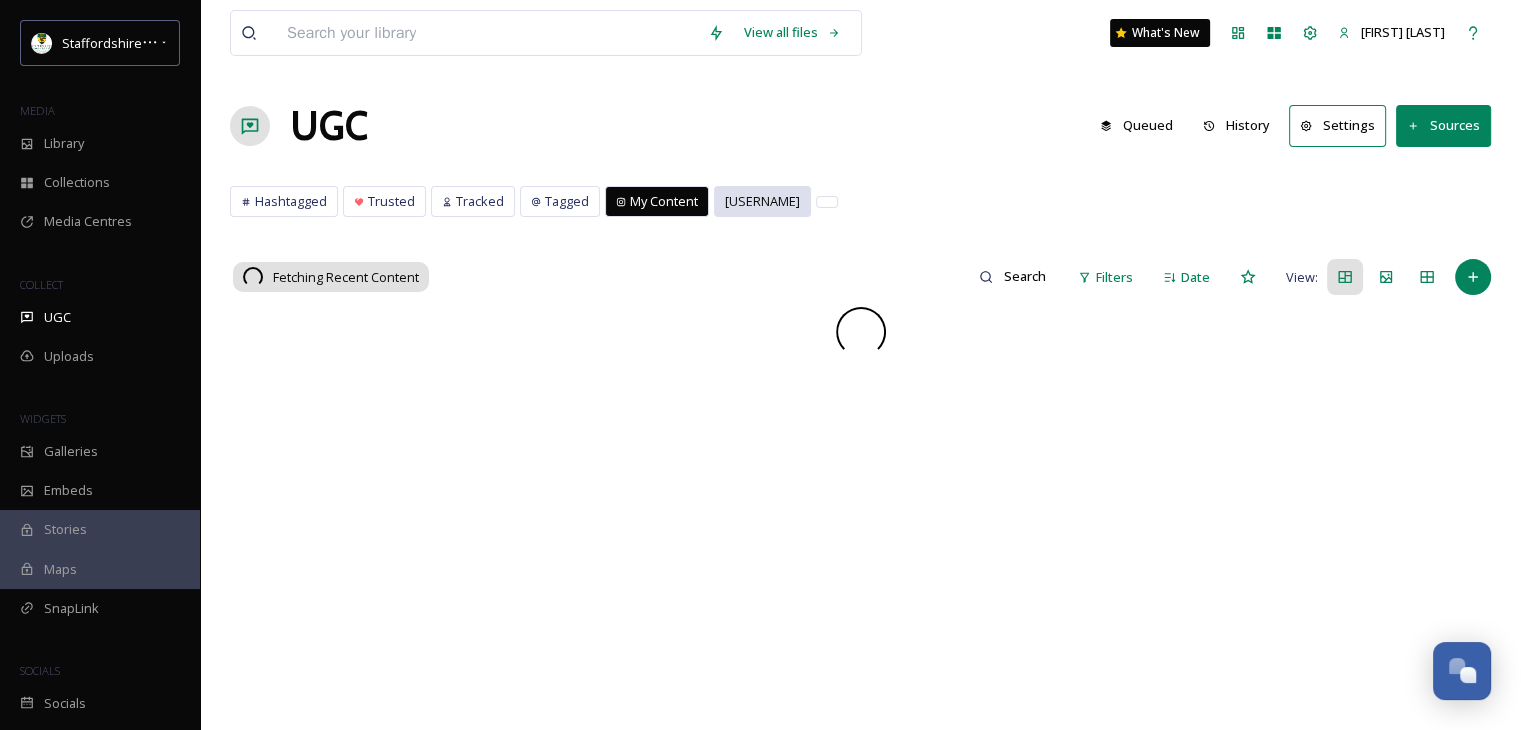 click on "[USERNAME]" at bounding box center [762, 201] 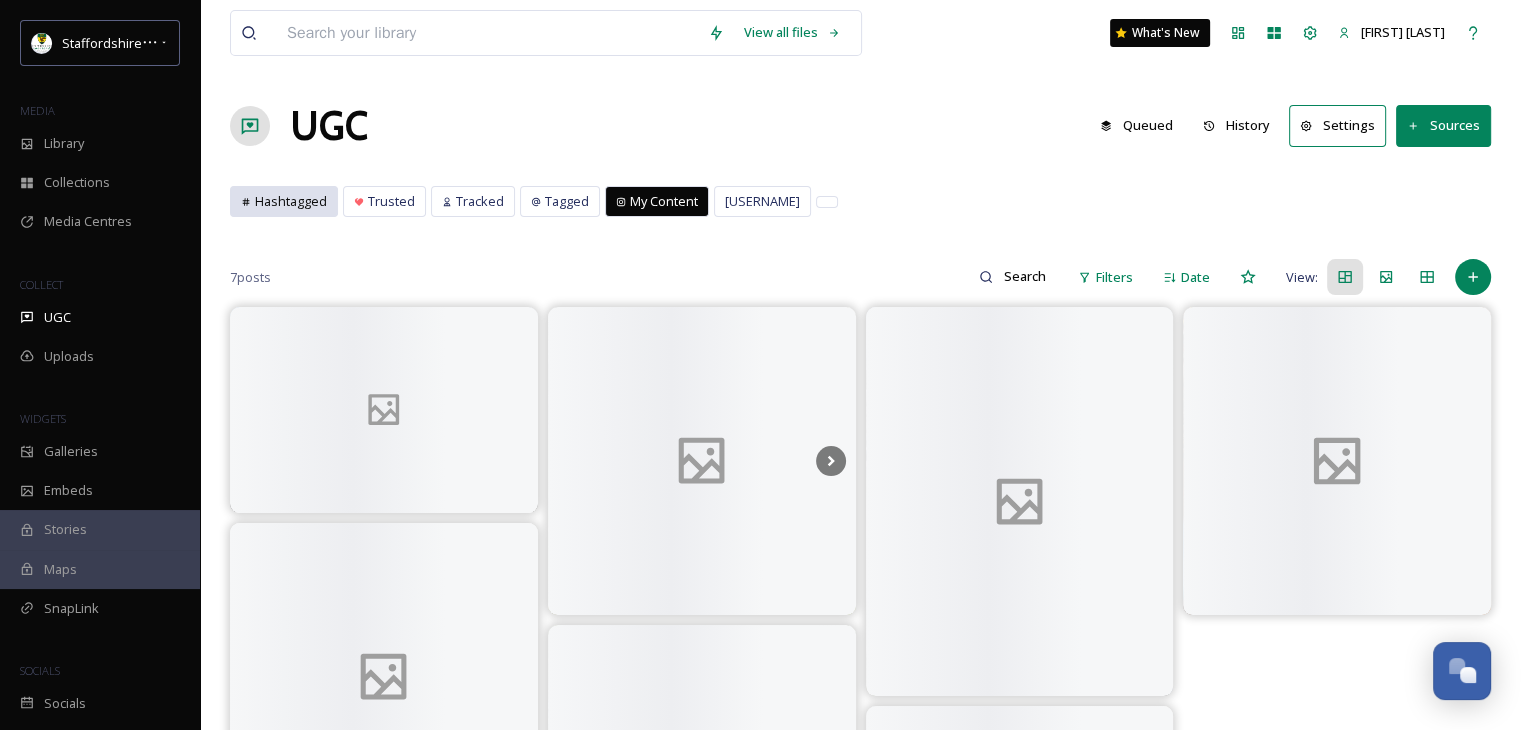 click on "Hashtagged" at bounding box center (284, 201) 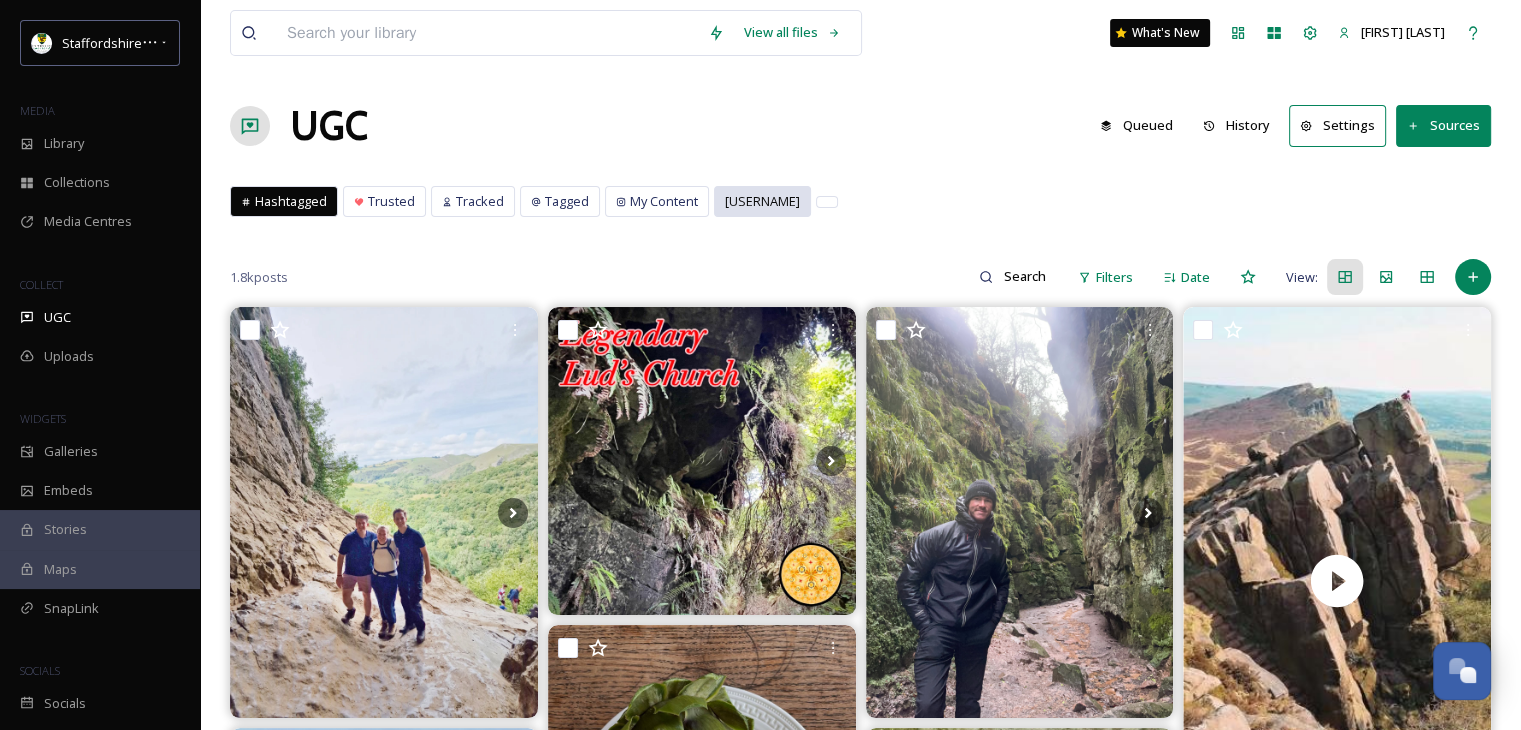 click on "[USERNAME]" at bounding box center (762, 201) 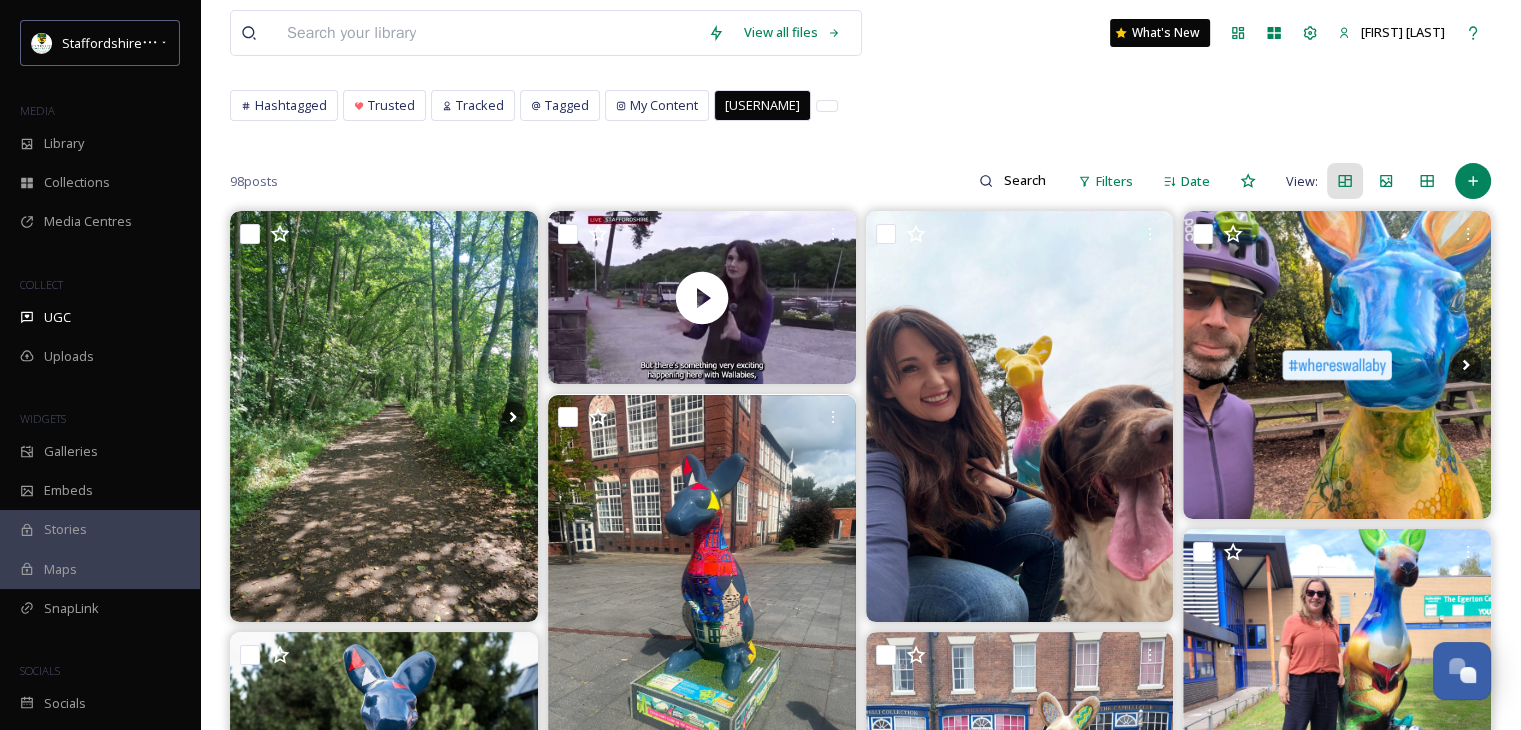 scroll, scrollTop: 0, scrollLeft: 0, axis: both 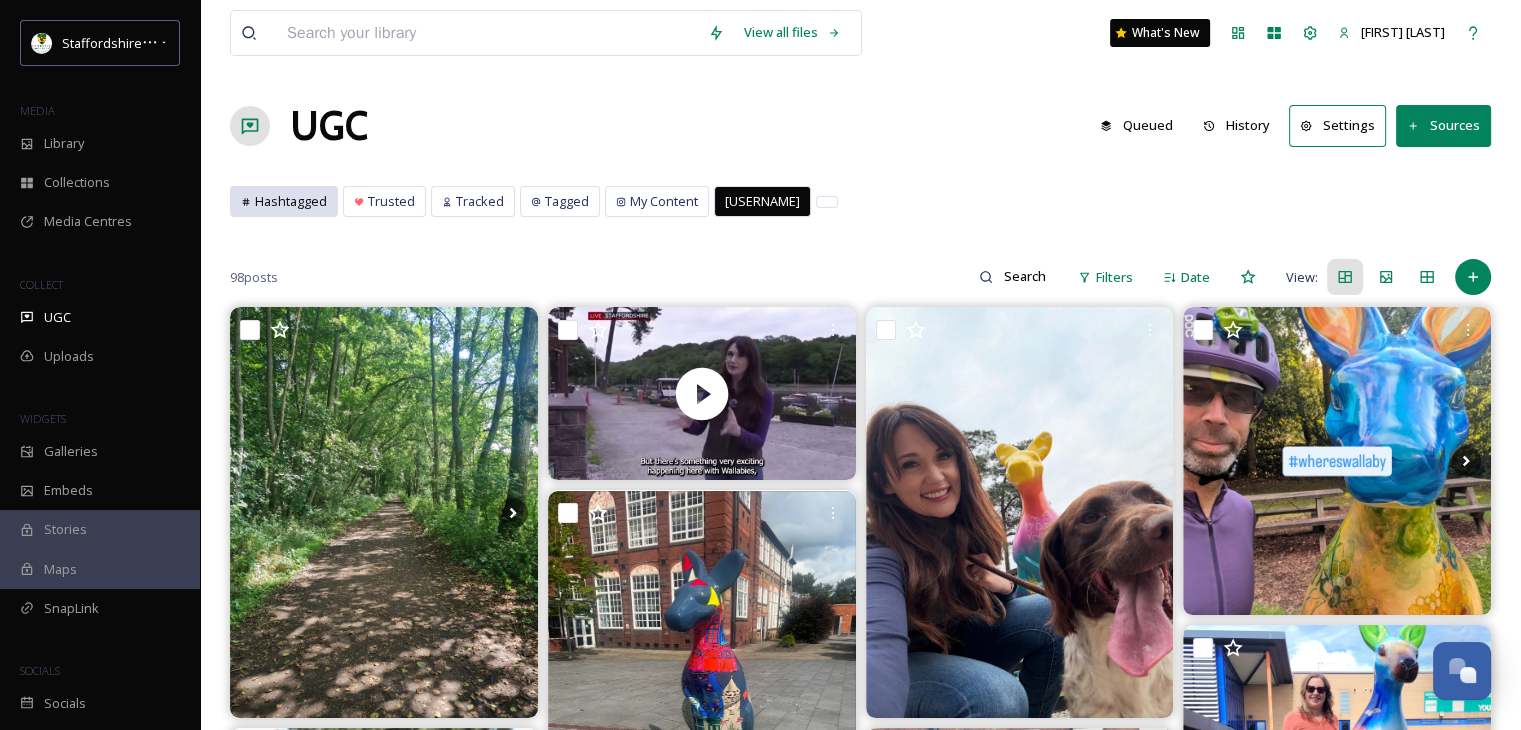 click on "Hashtagged" at bounding box center [284, 201] 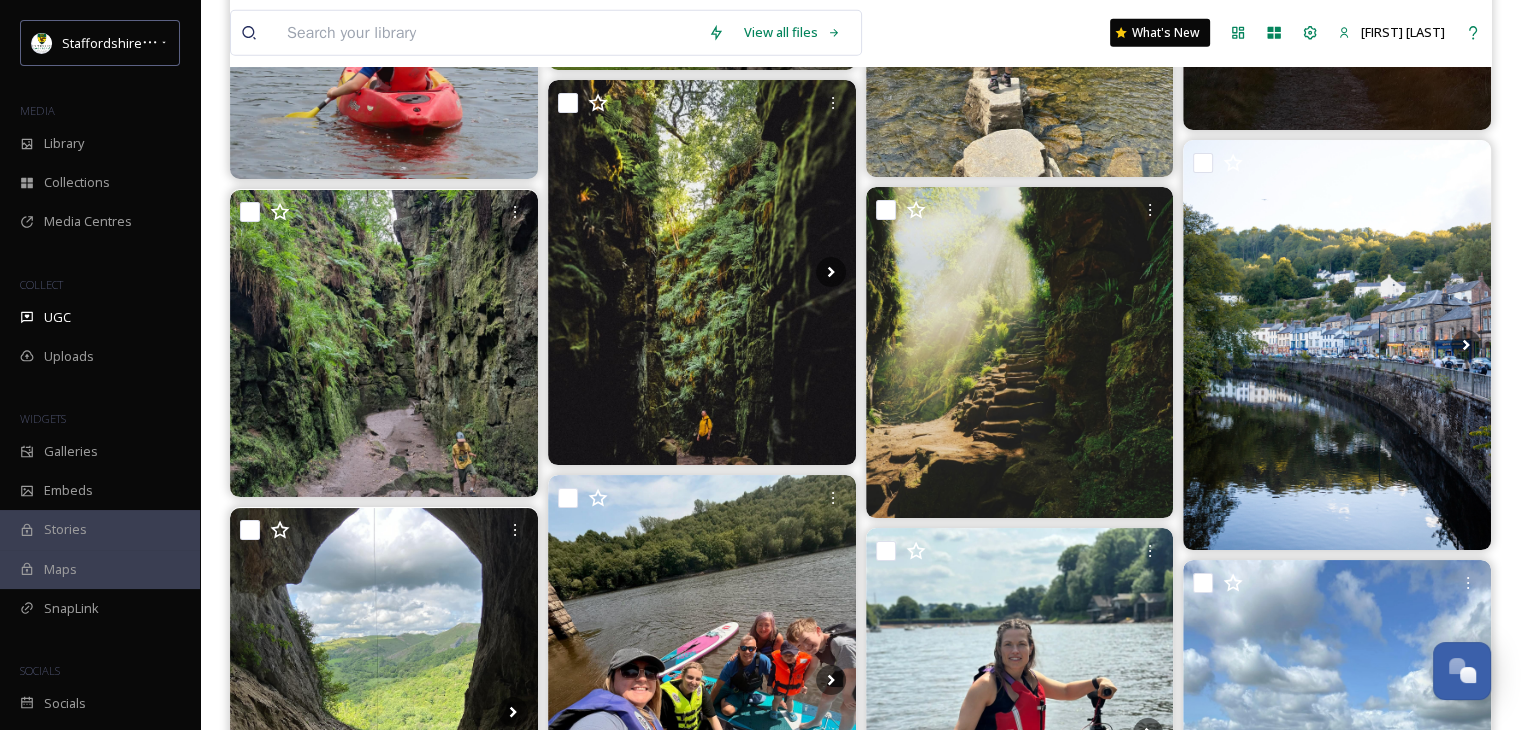 scroll, scrollTop: 6538, scrollLeft: 0, axis: vertical 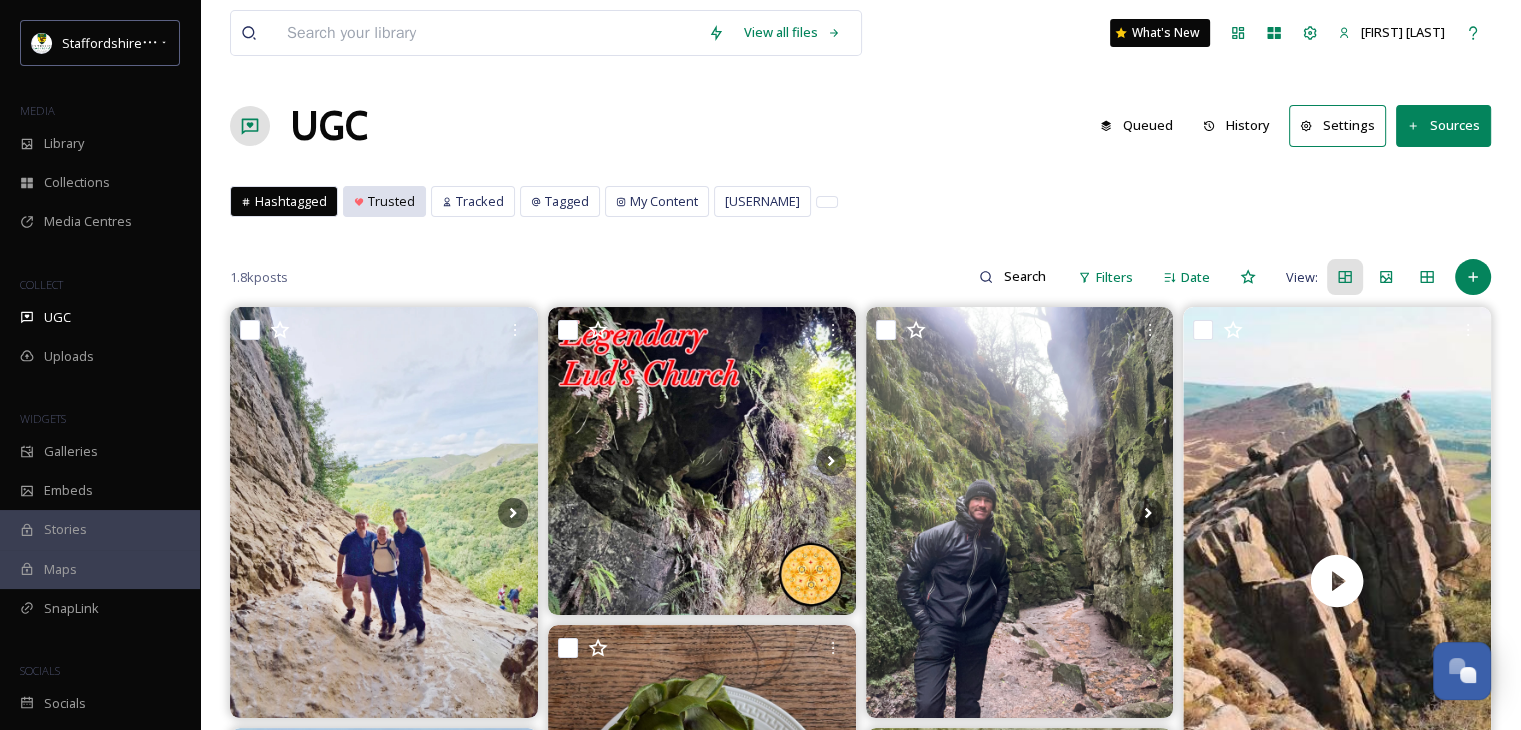 click on "Trusted" at bounding box center (384, 201) 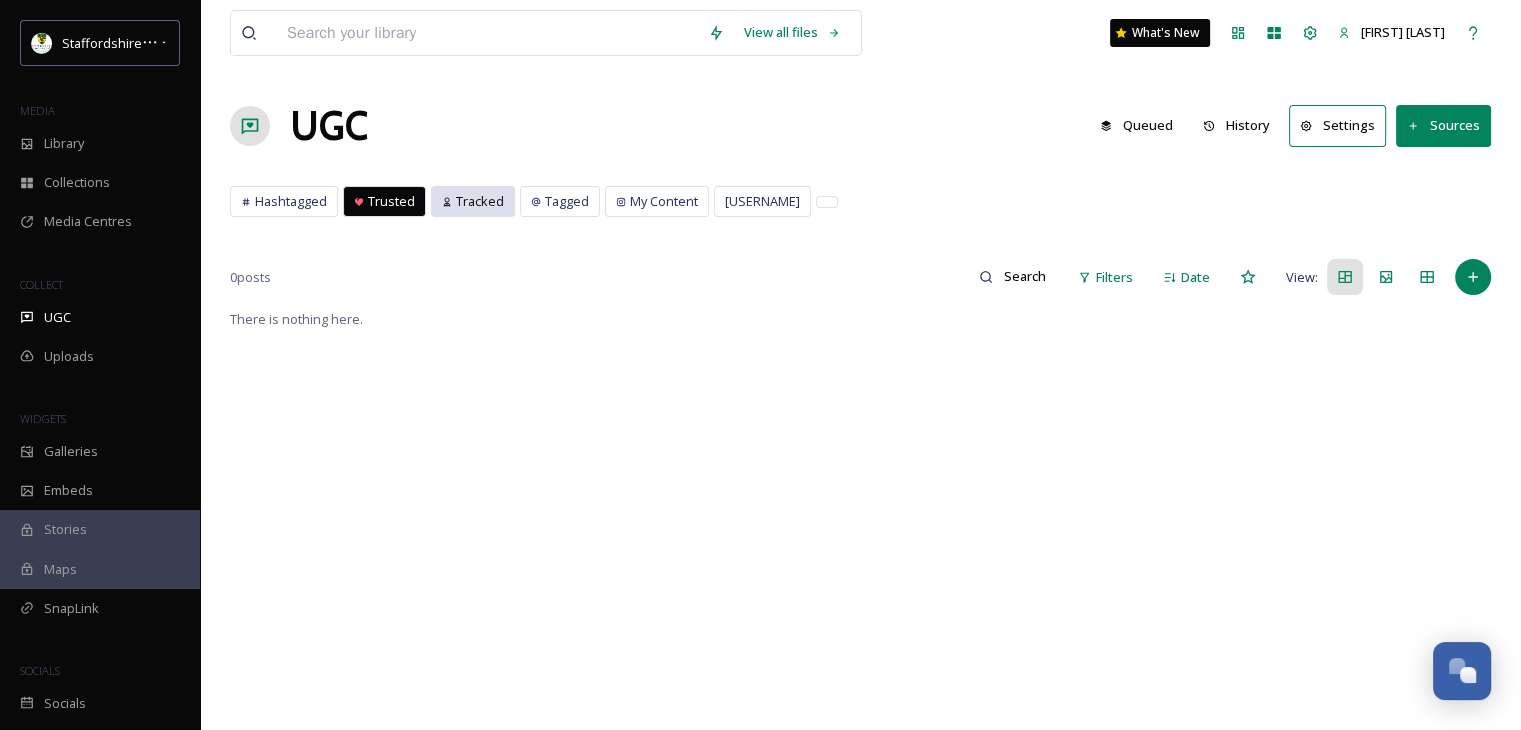 click on "Tracked" at bounding box center [480, 201] 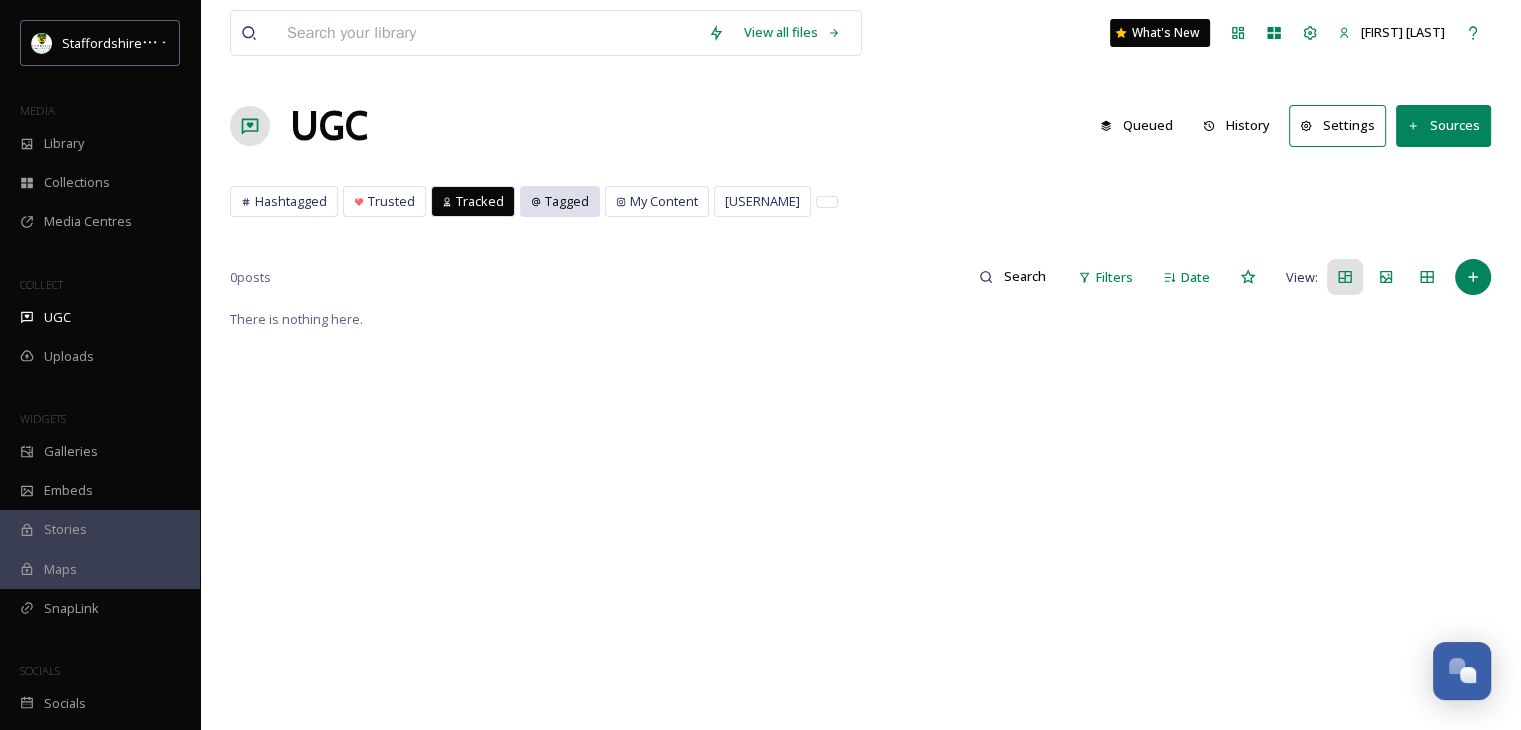 click on "Tagged" at bounding box center [567, 201] 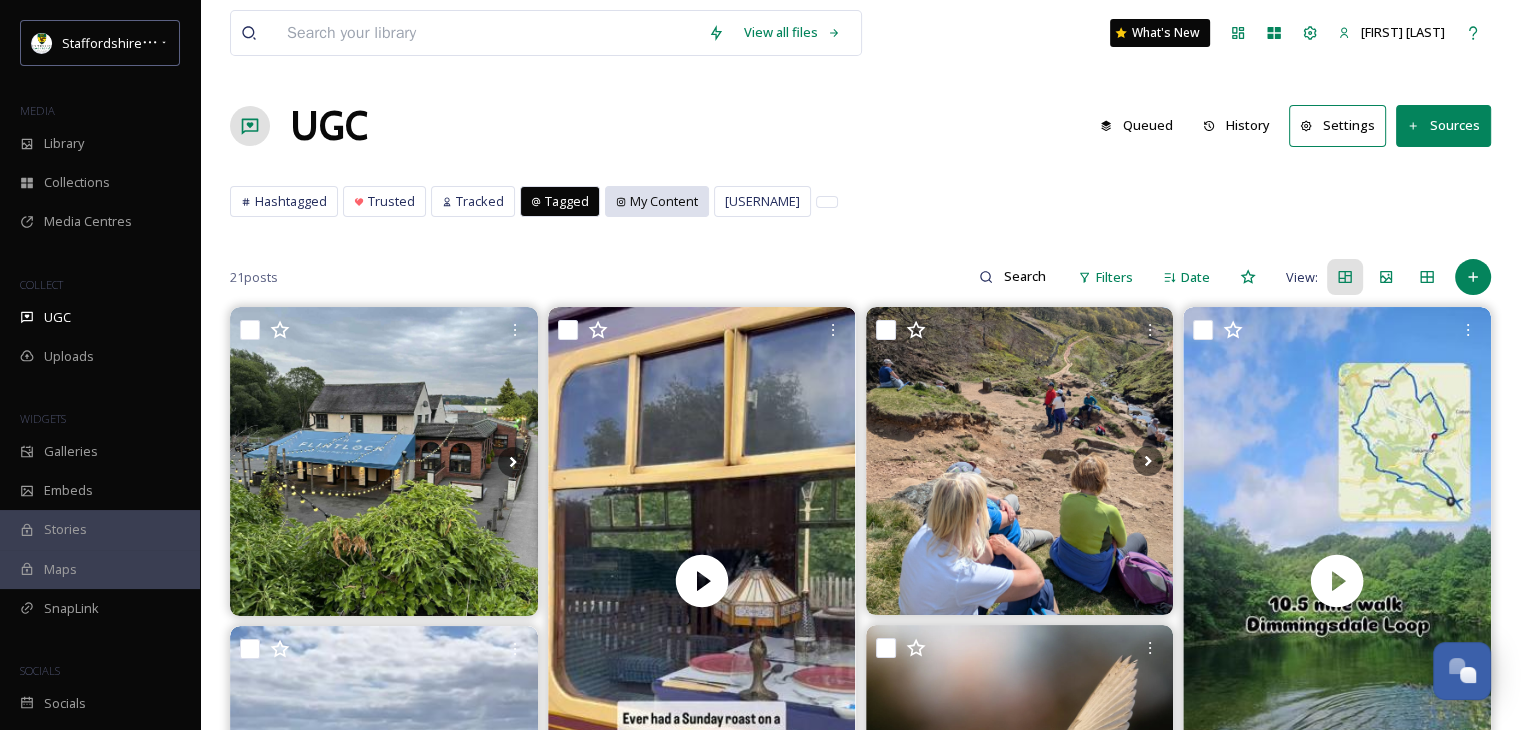 click on "My Content" at bounding box center [664, 201] 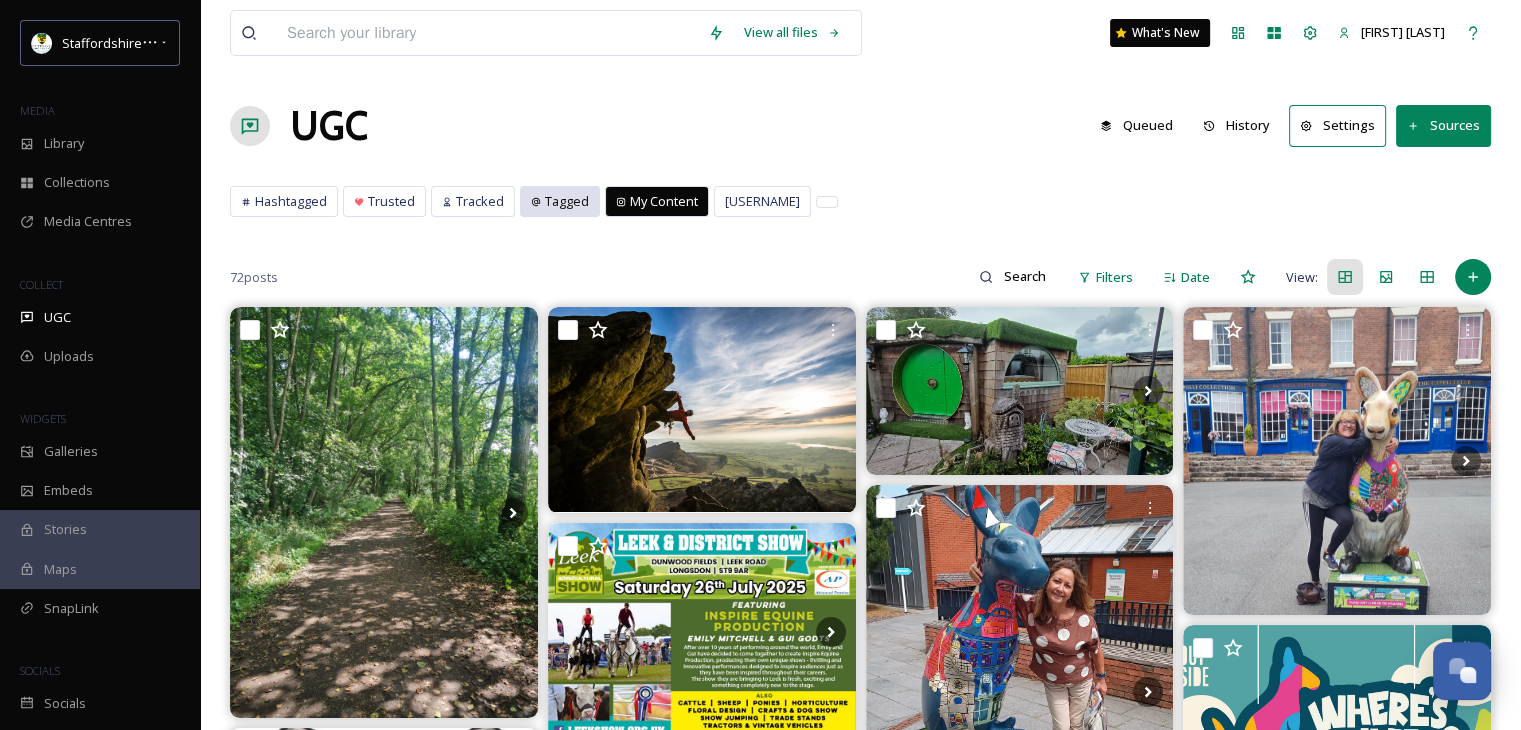 click on "Tagged" at bounding box center [567, 201] 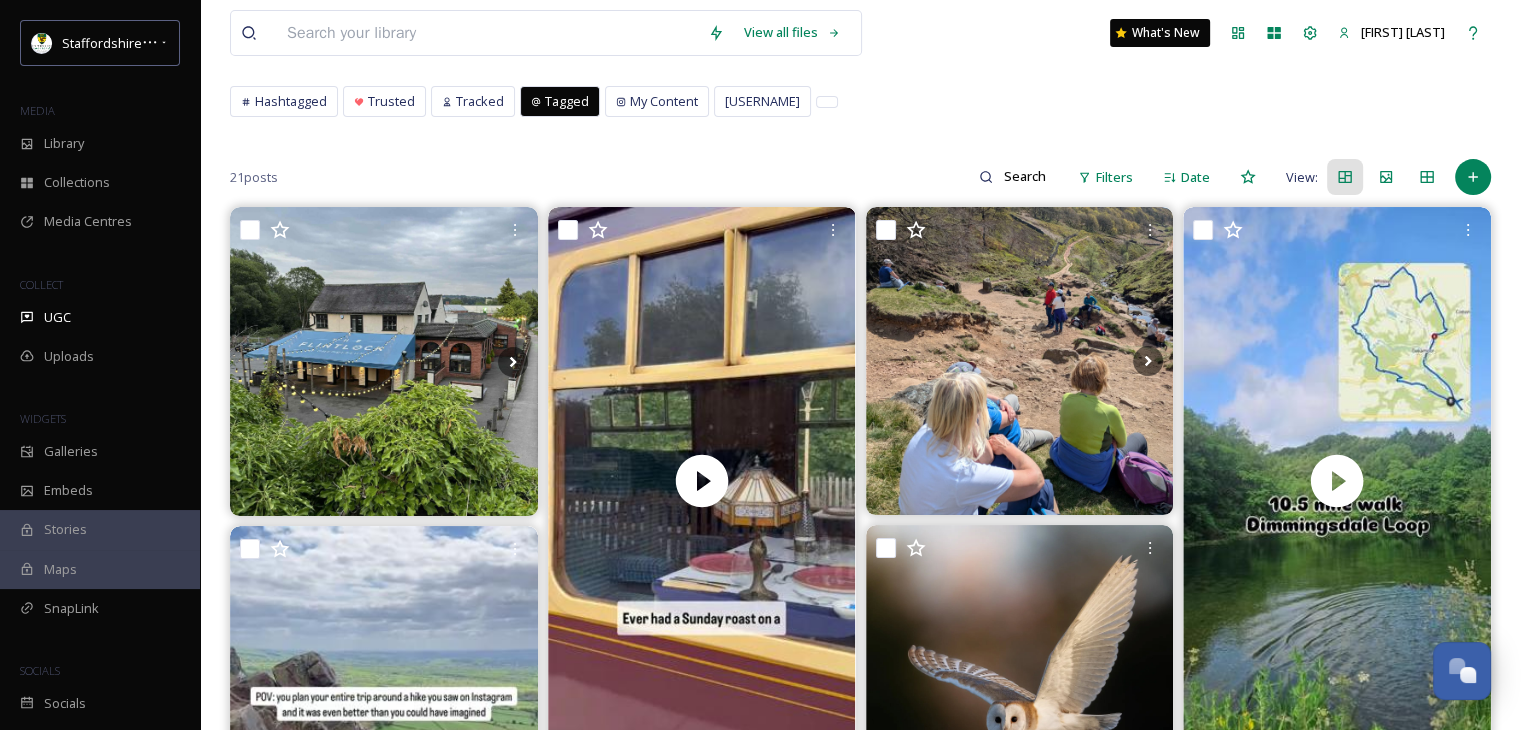 scroll, scrollTop: 0, scrollLeft: 0, axis: both 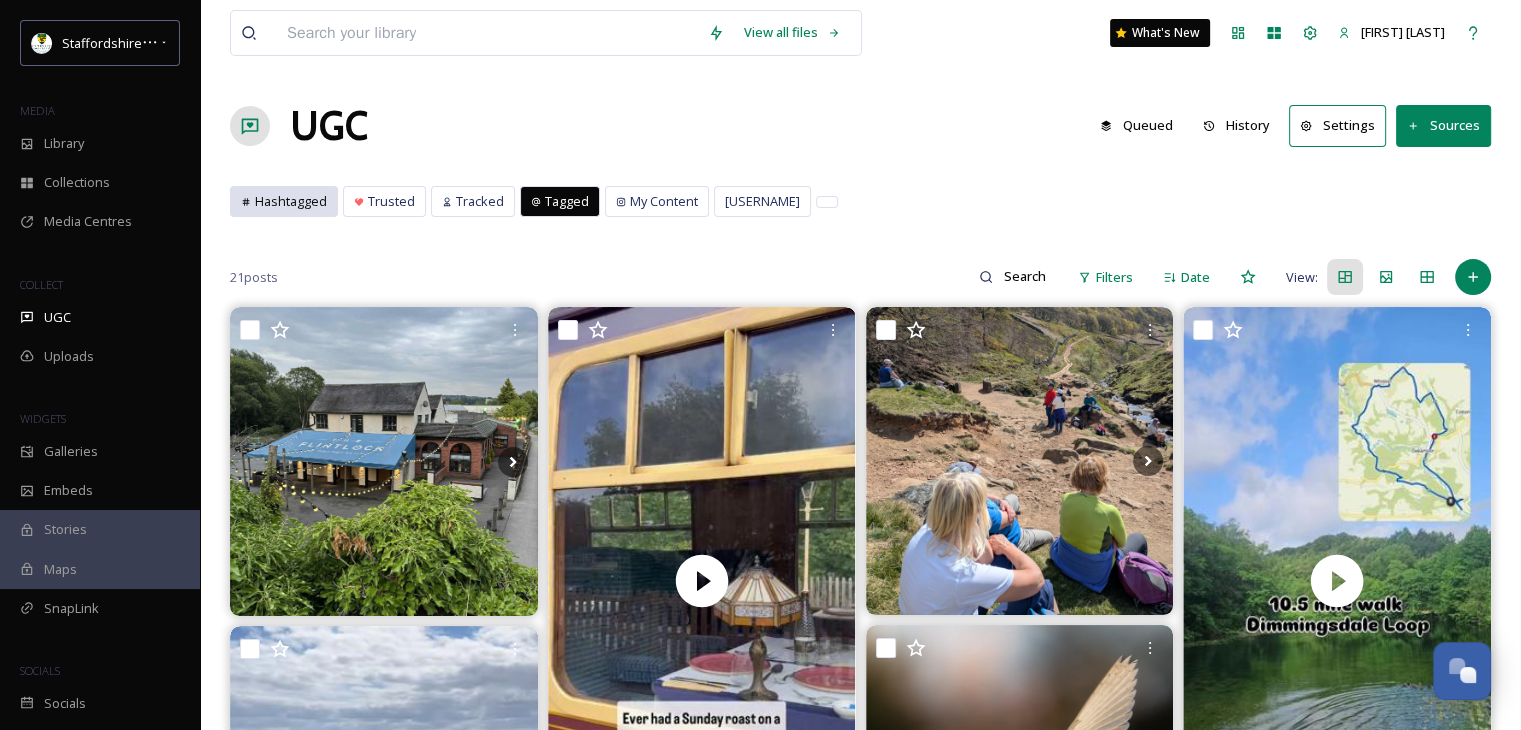 click on "Hashtagged" at bounding box center [291, 201] 